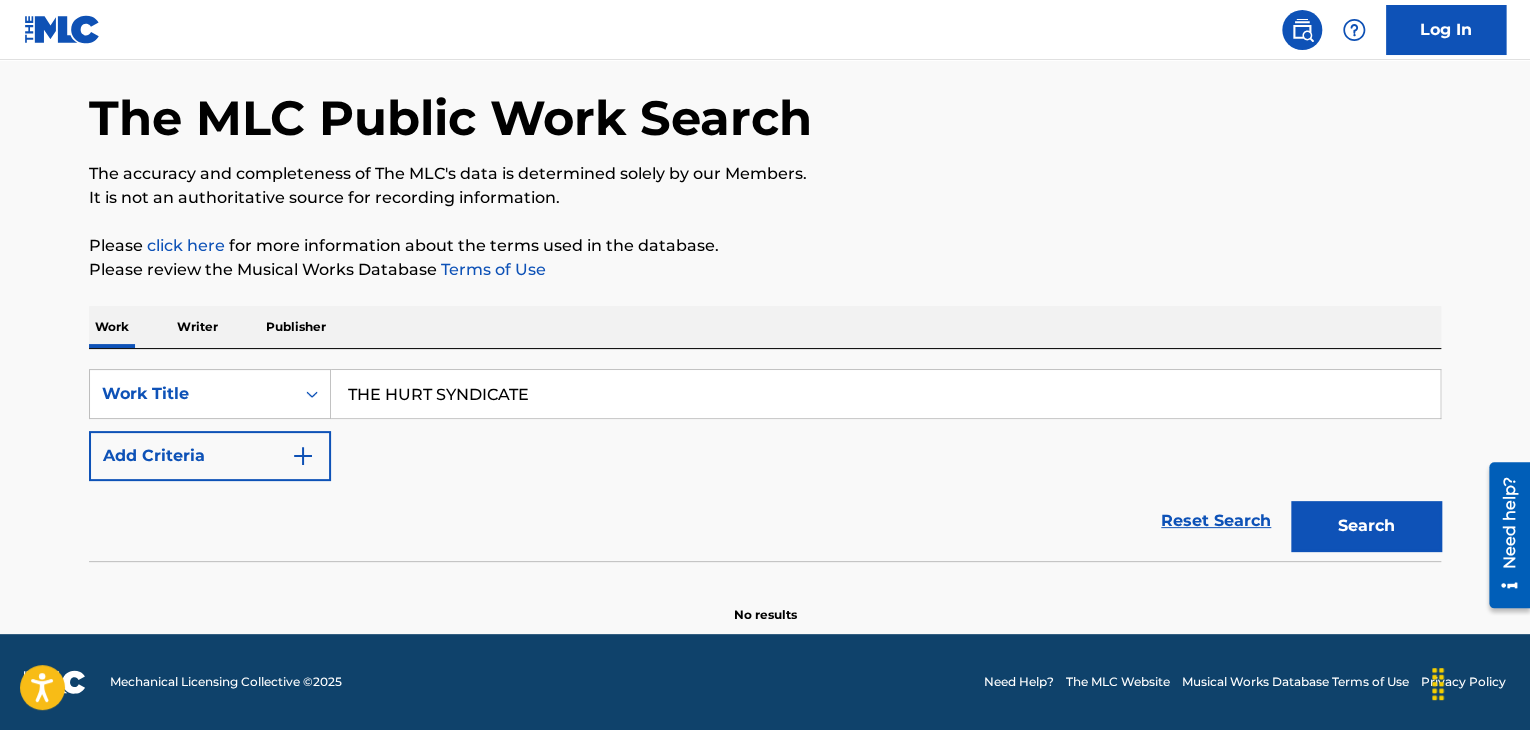 scroll, scrollTop: 76, scrollLeft: 0, axis: vertical 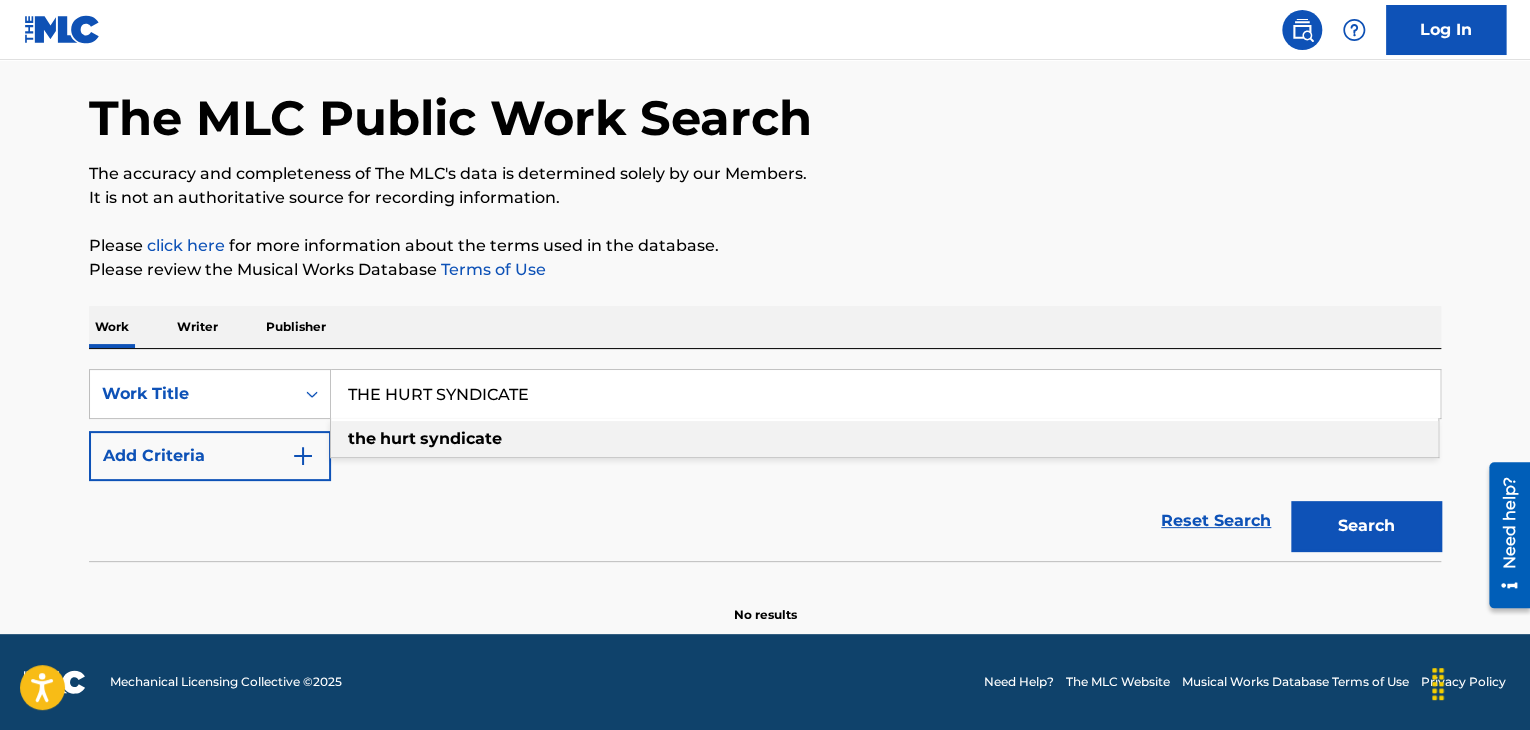 click on "Add Criteria" at bounding box center (210, 456) 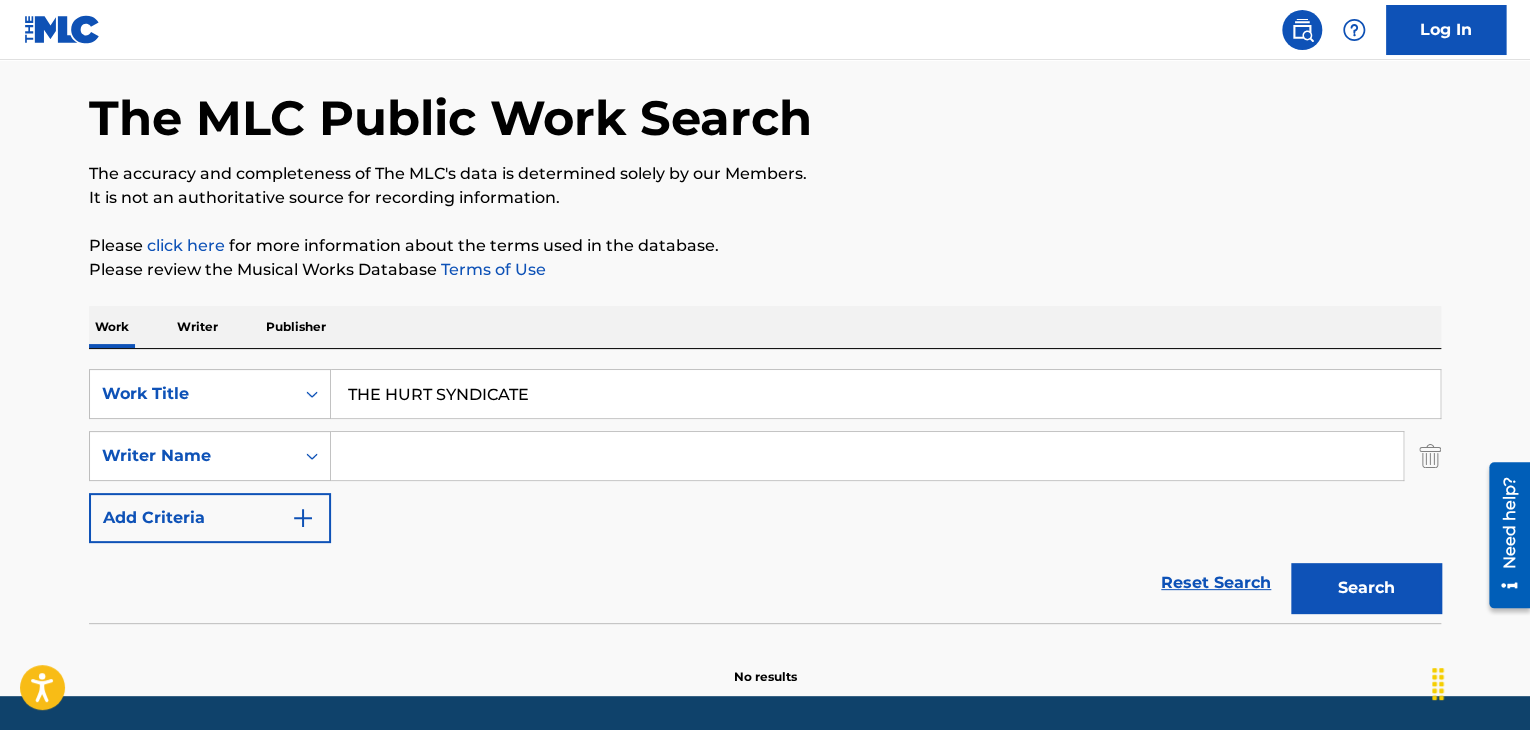 click at bounding box center (867, 456) 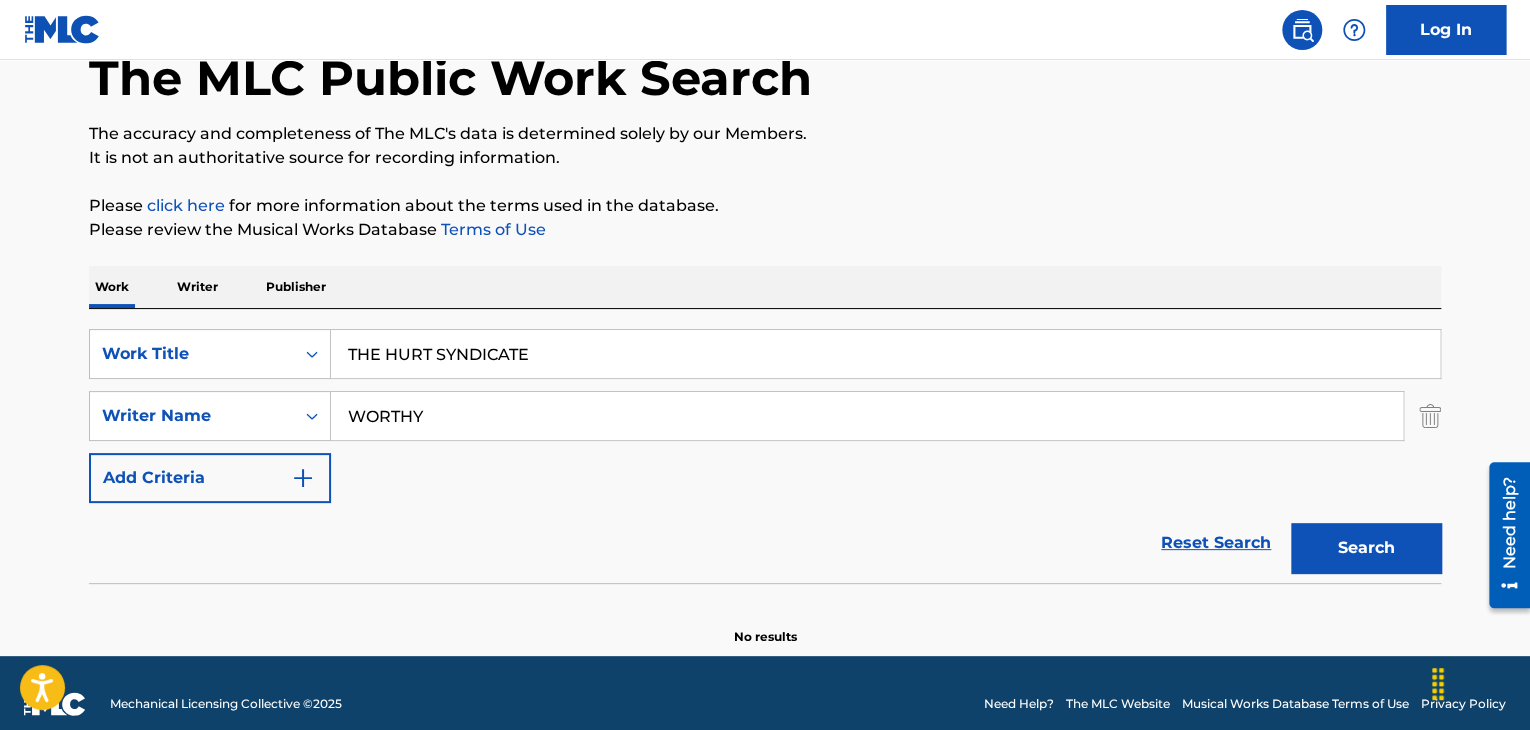 scroll, scrollTop: 138, scrollLeft: 0, axis: vertical 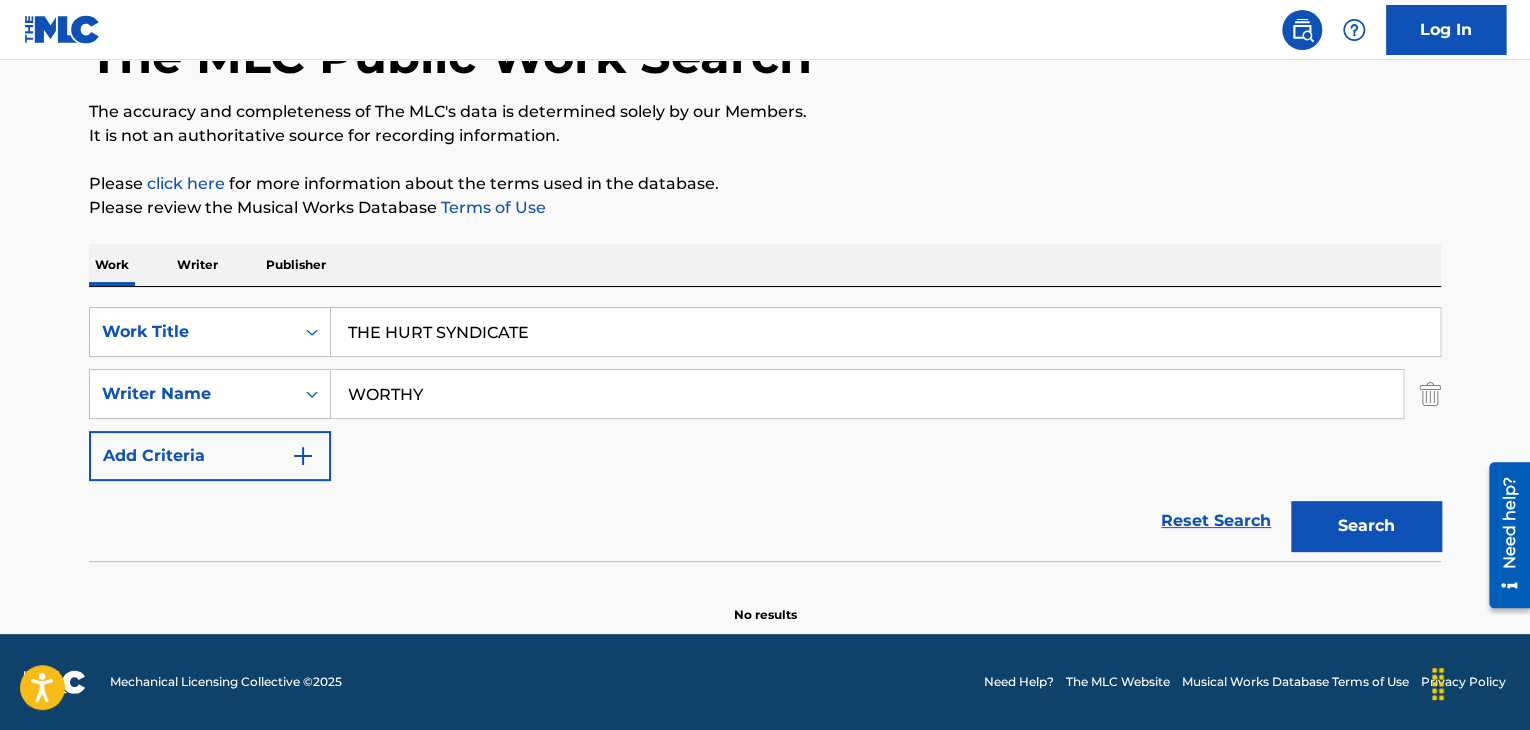 type on "WORTHY" 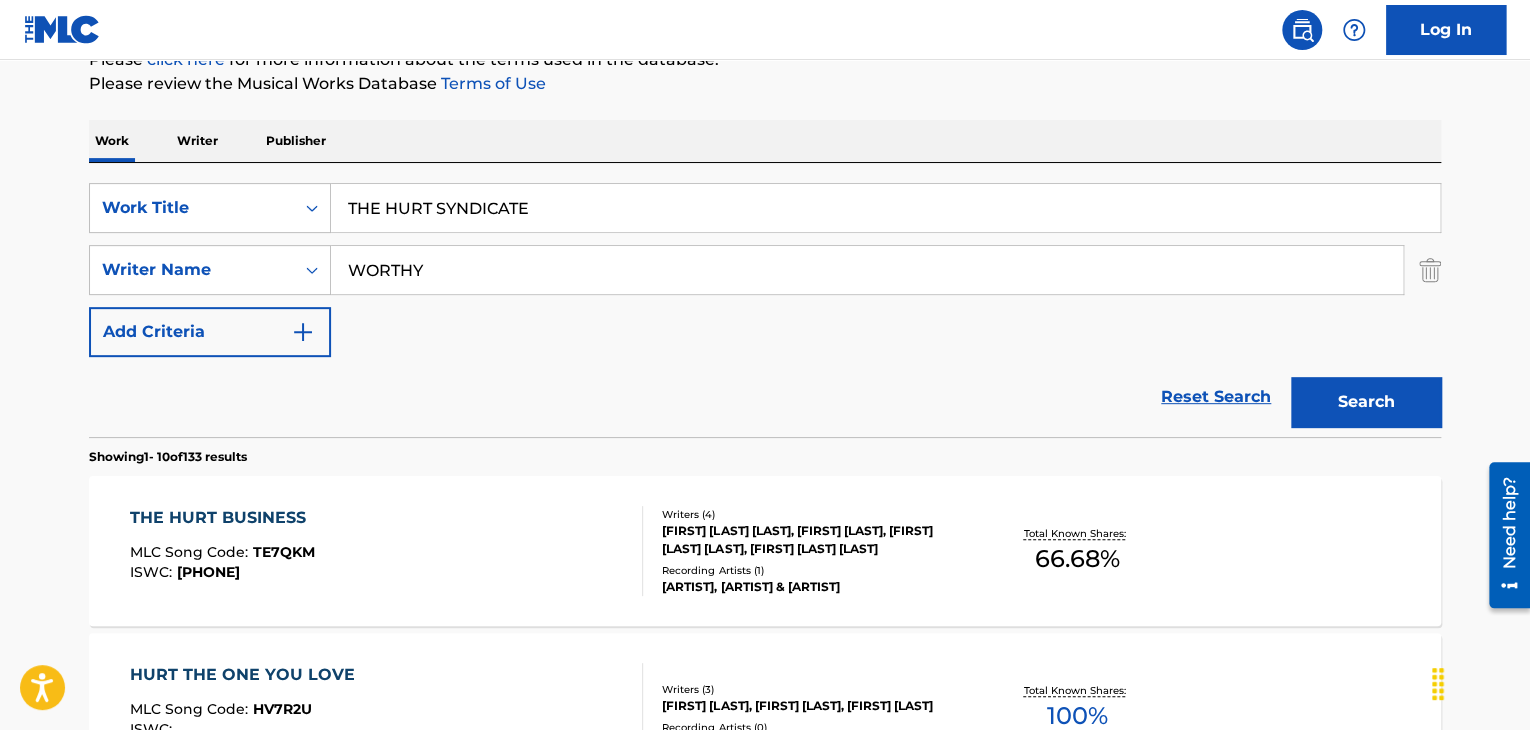 scroll, scrollTop: 438, scrollLeft: 0, axis: vertical 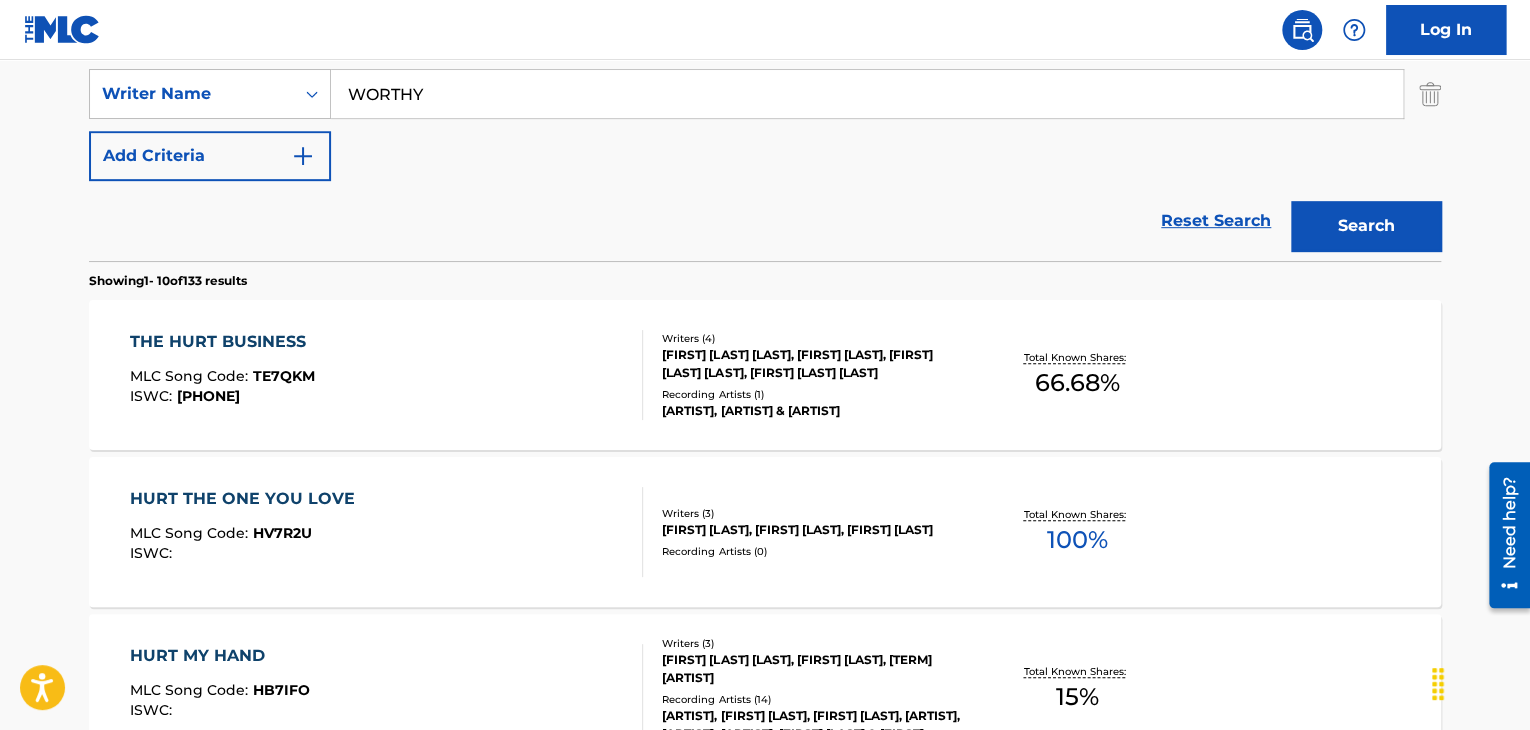 click on "THE HURT BUSINESS MLC Song Code : [ID] ISWC : [PHONE]" at bounding box center (387, 375) 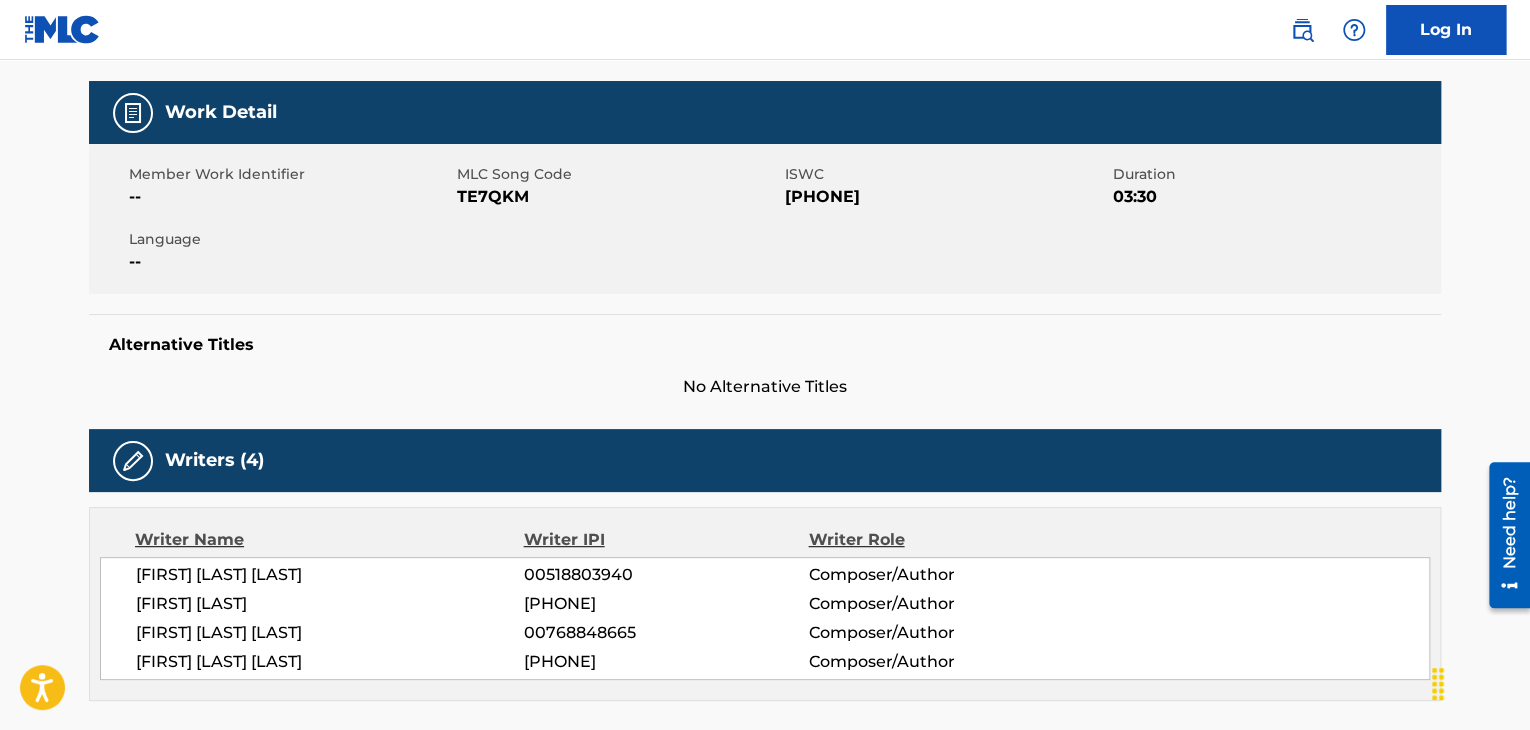 scroll, scrollTop: 452, scrollLeft: 0, axis: vertical 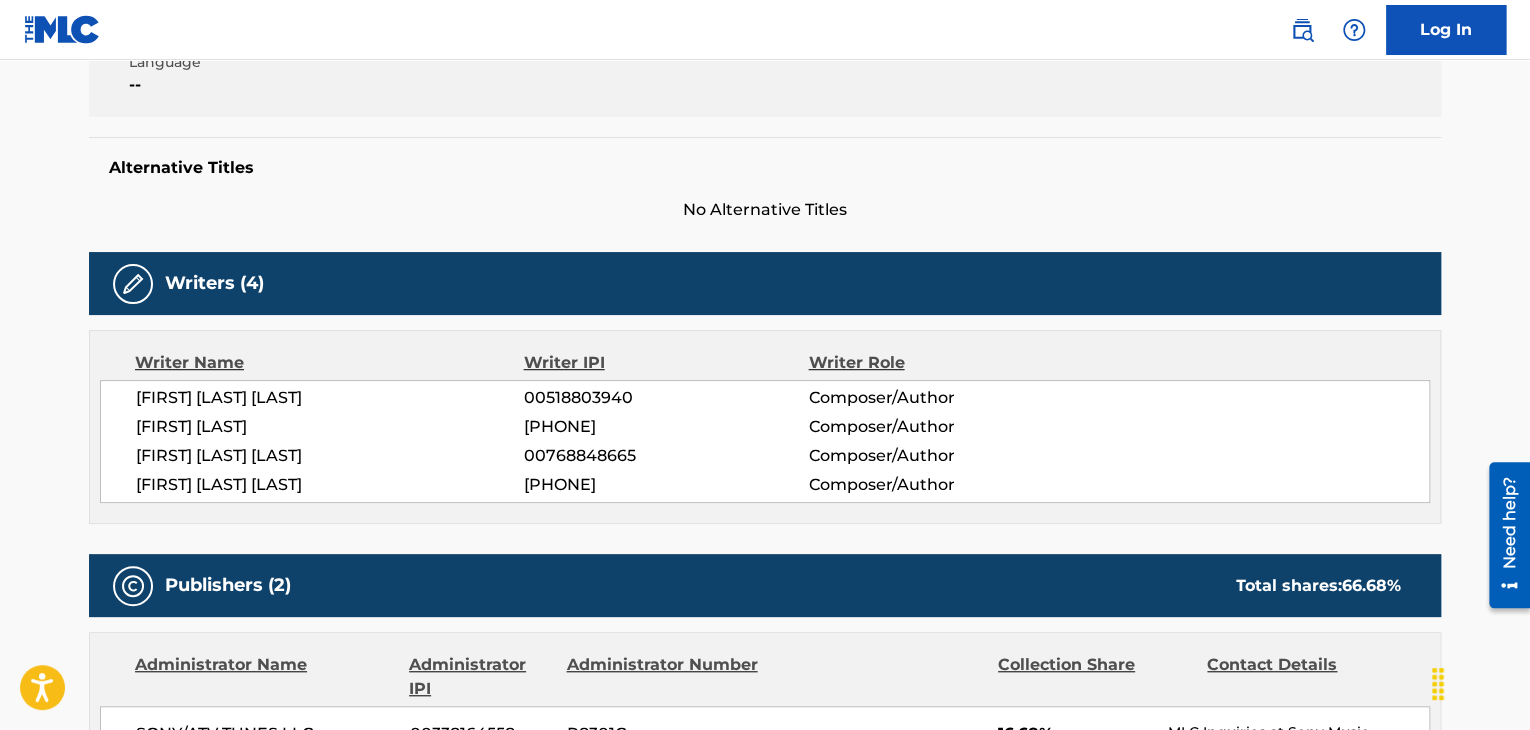 drag, startPoint x: 460, startPoint y: 401, endPoint x: 124, endPoint y: 399, distance: 336.00595 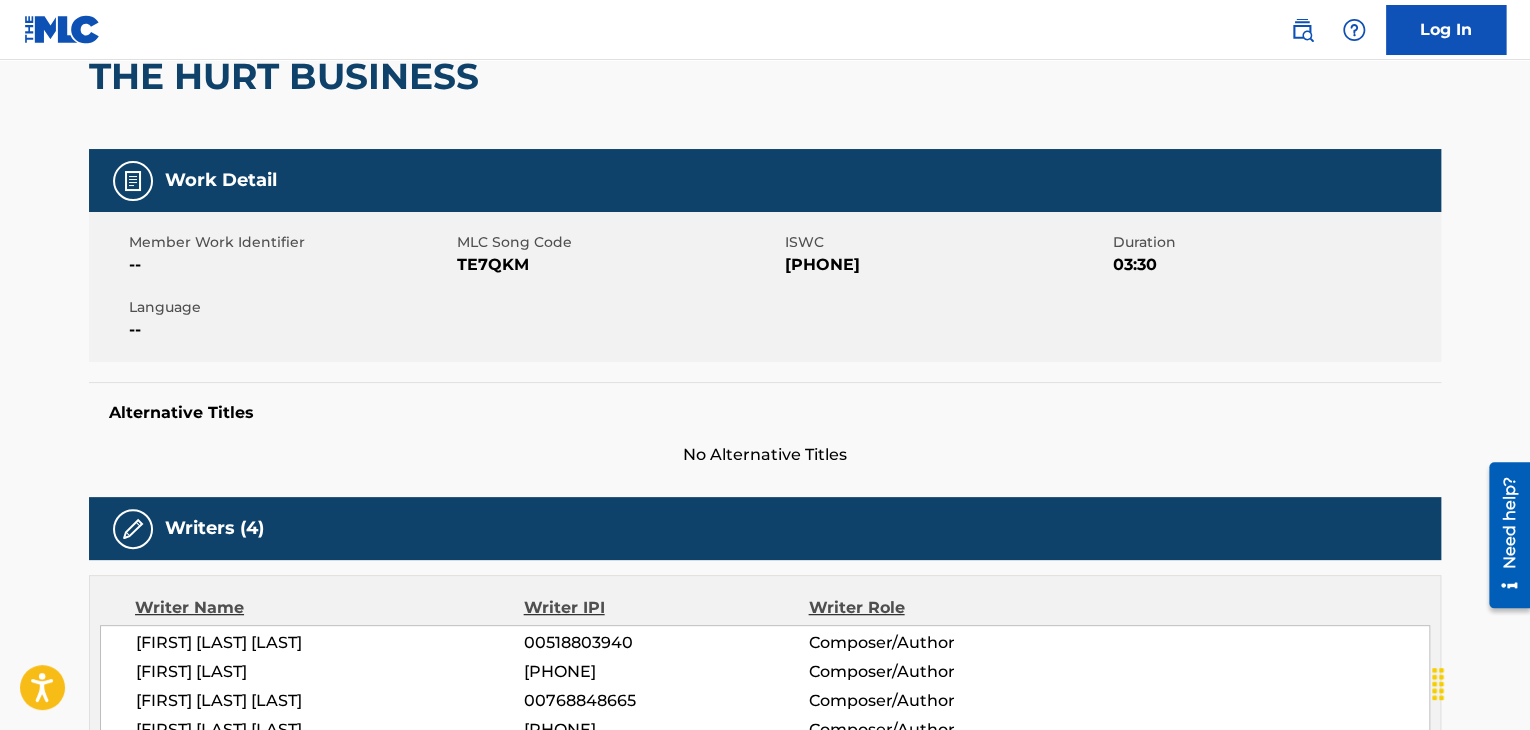 scroll, scrollTop: 0, scrollLeft: 0, axis: both 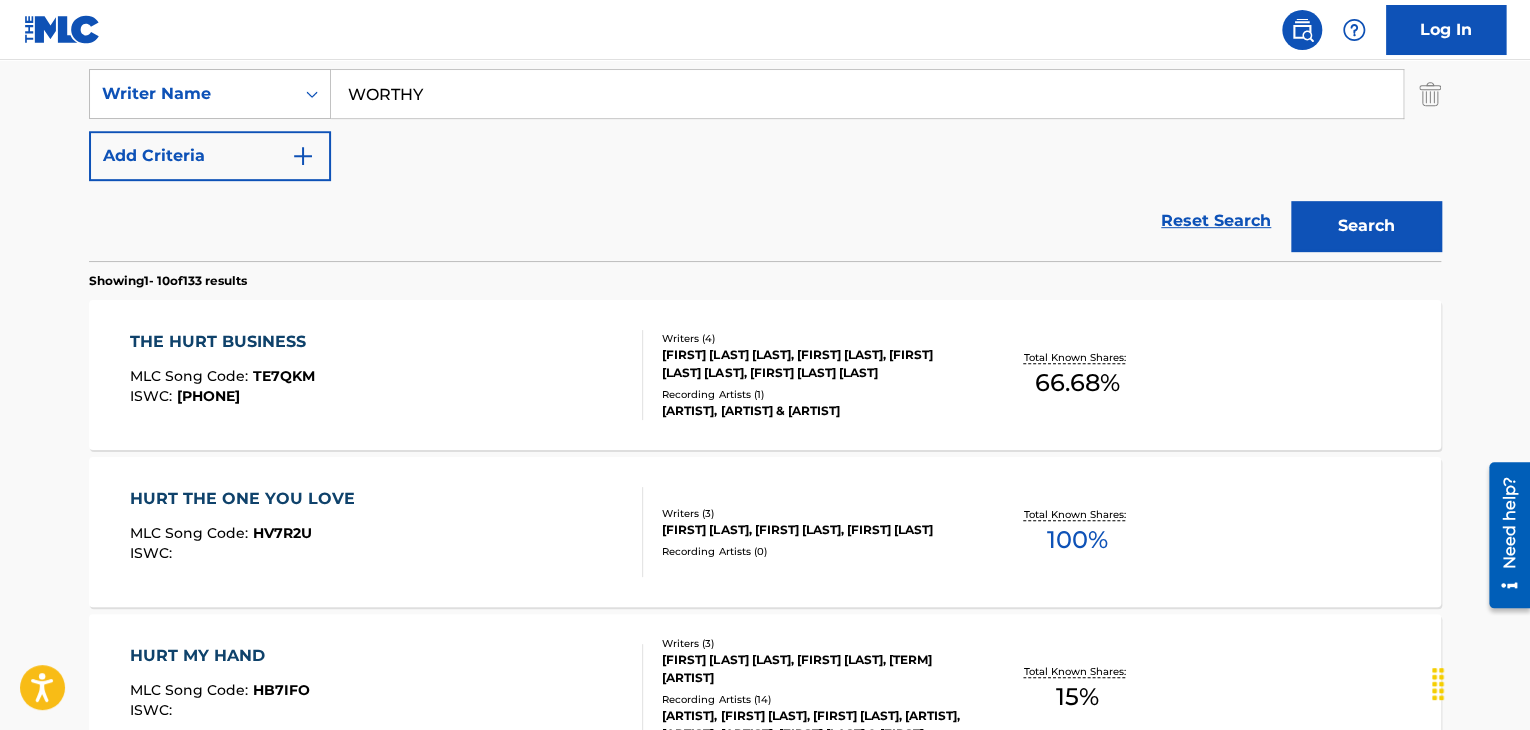 click on "Add Criteria" at bounding box center (210, 156) 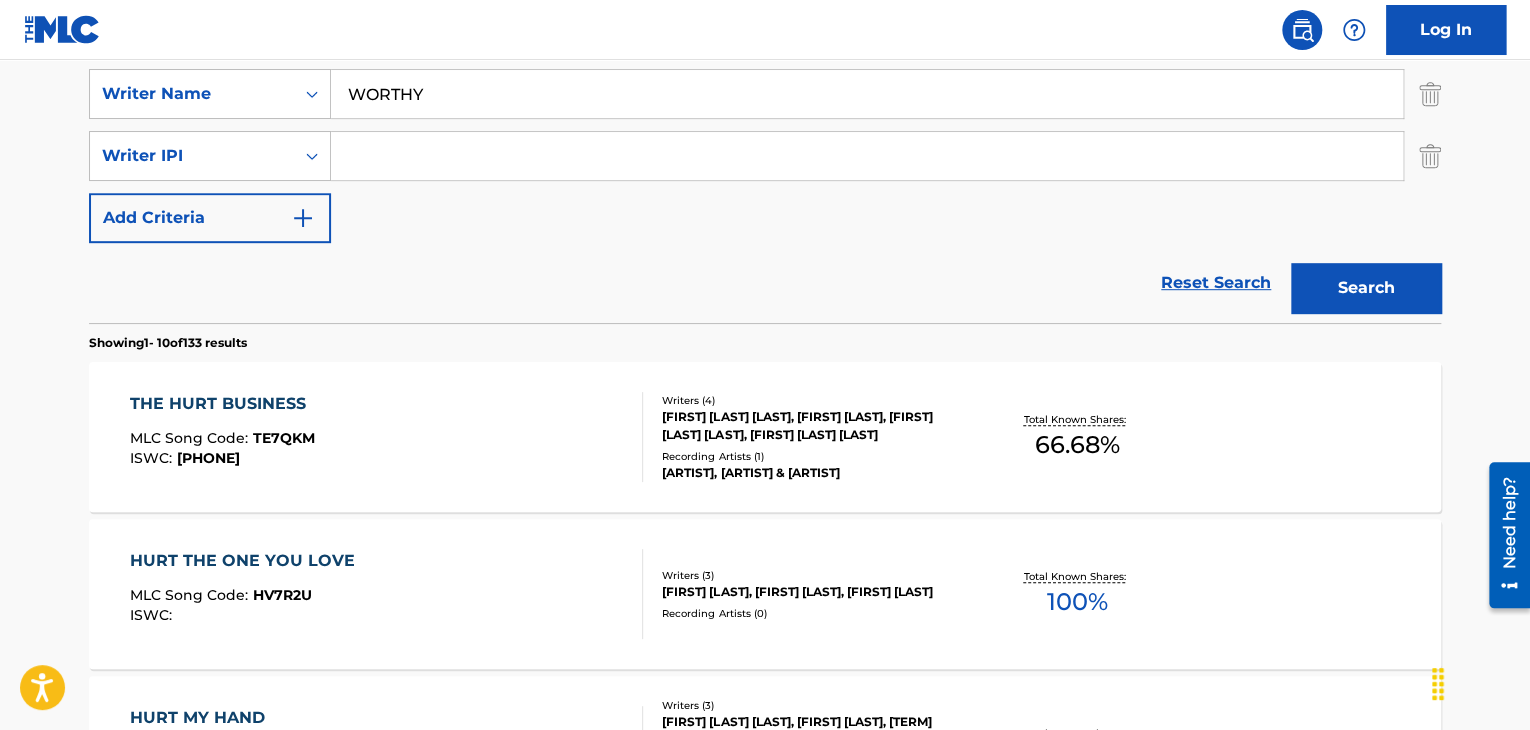 click at bounding box center (867, 156) 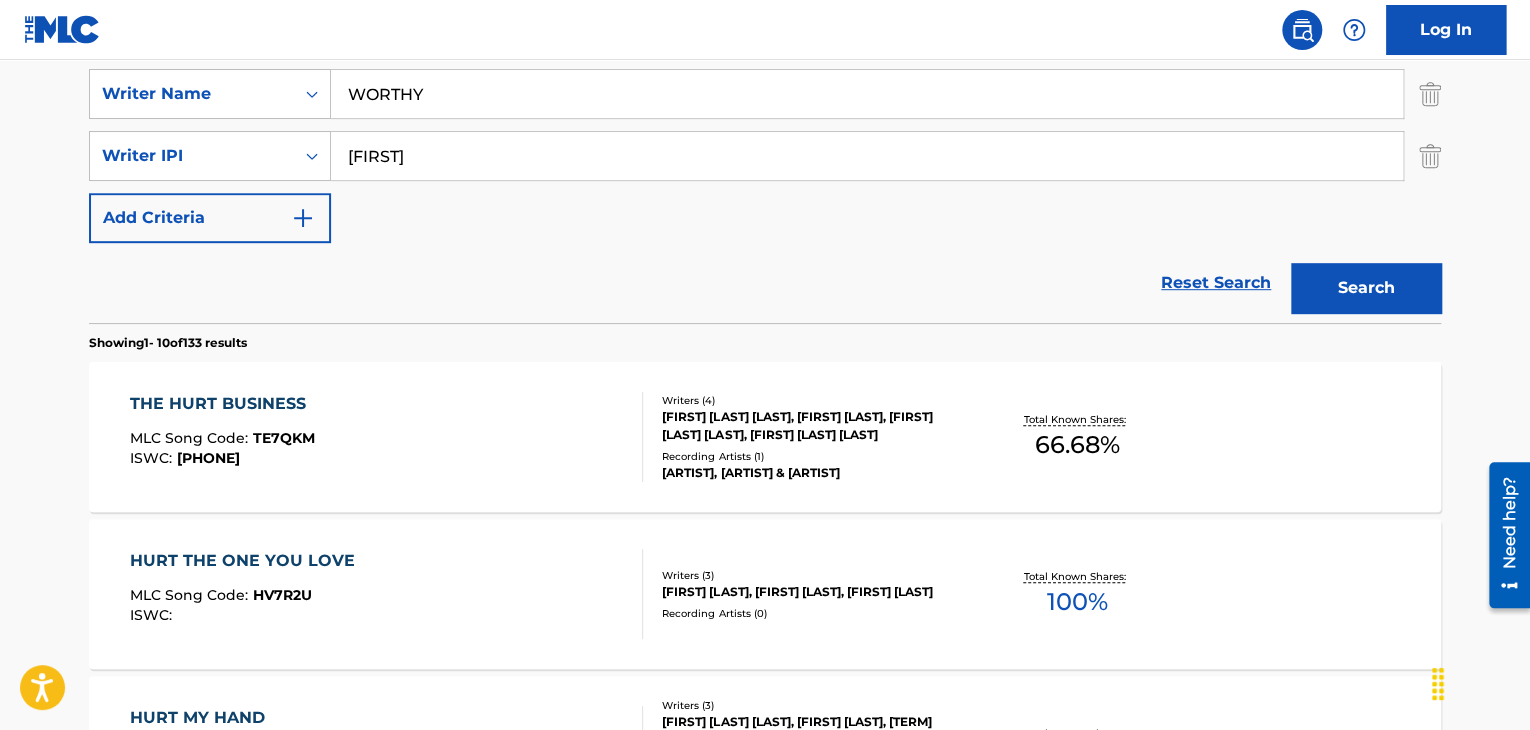 type on "[FIRST]" 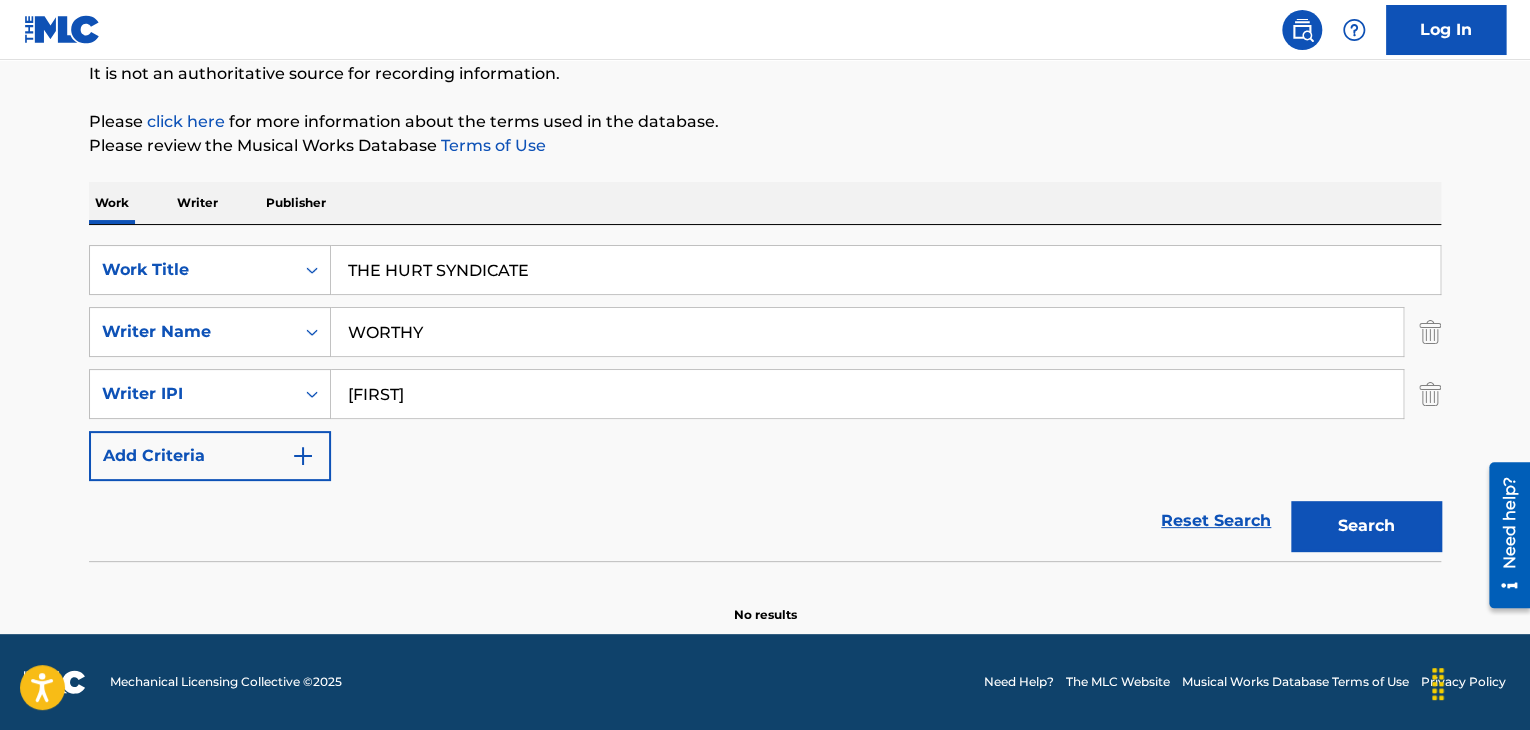 scroll, scrollTop: 200, scrollLeft: 0, axis: vertical 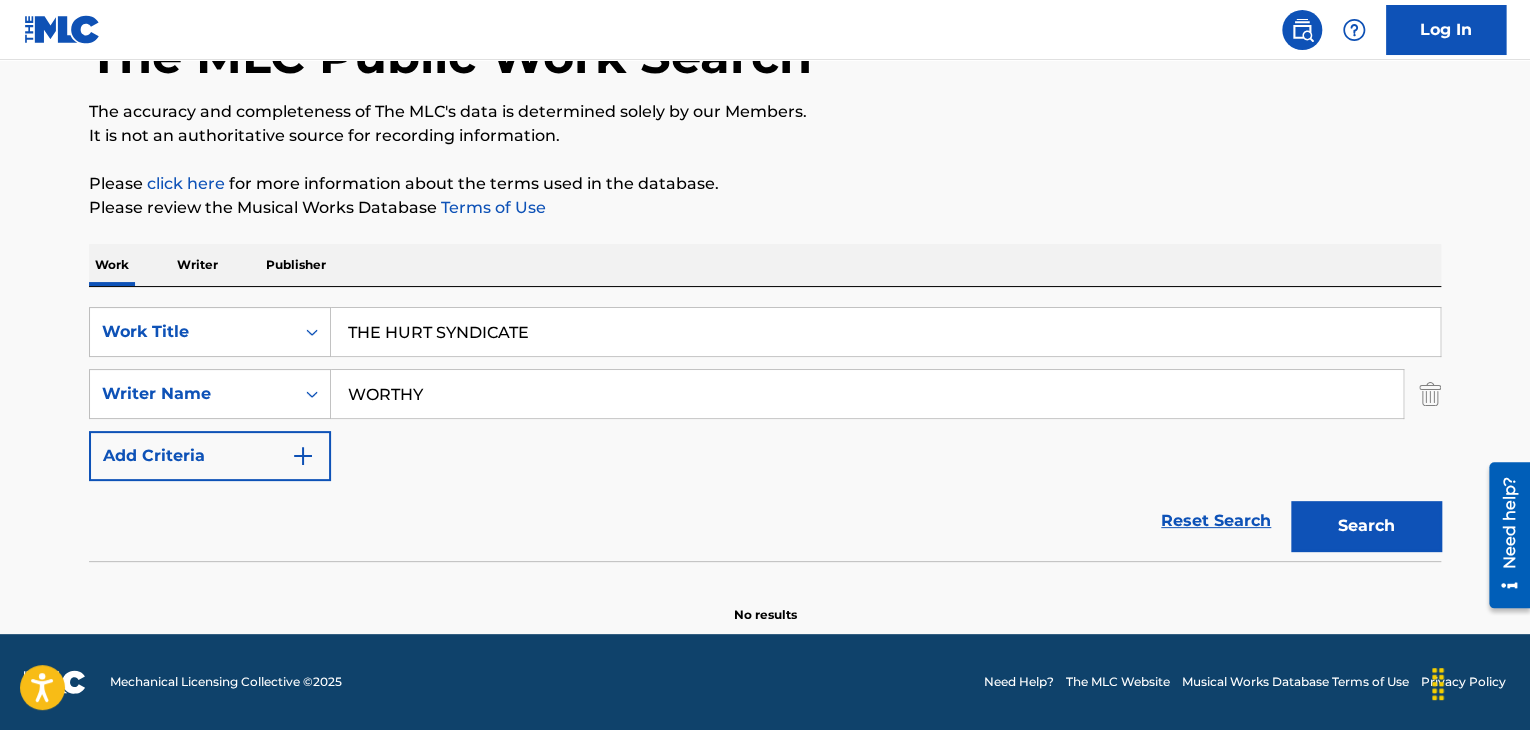 click on "WORTHY" at bounding box center [867, 394] 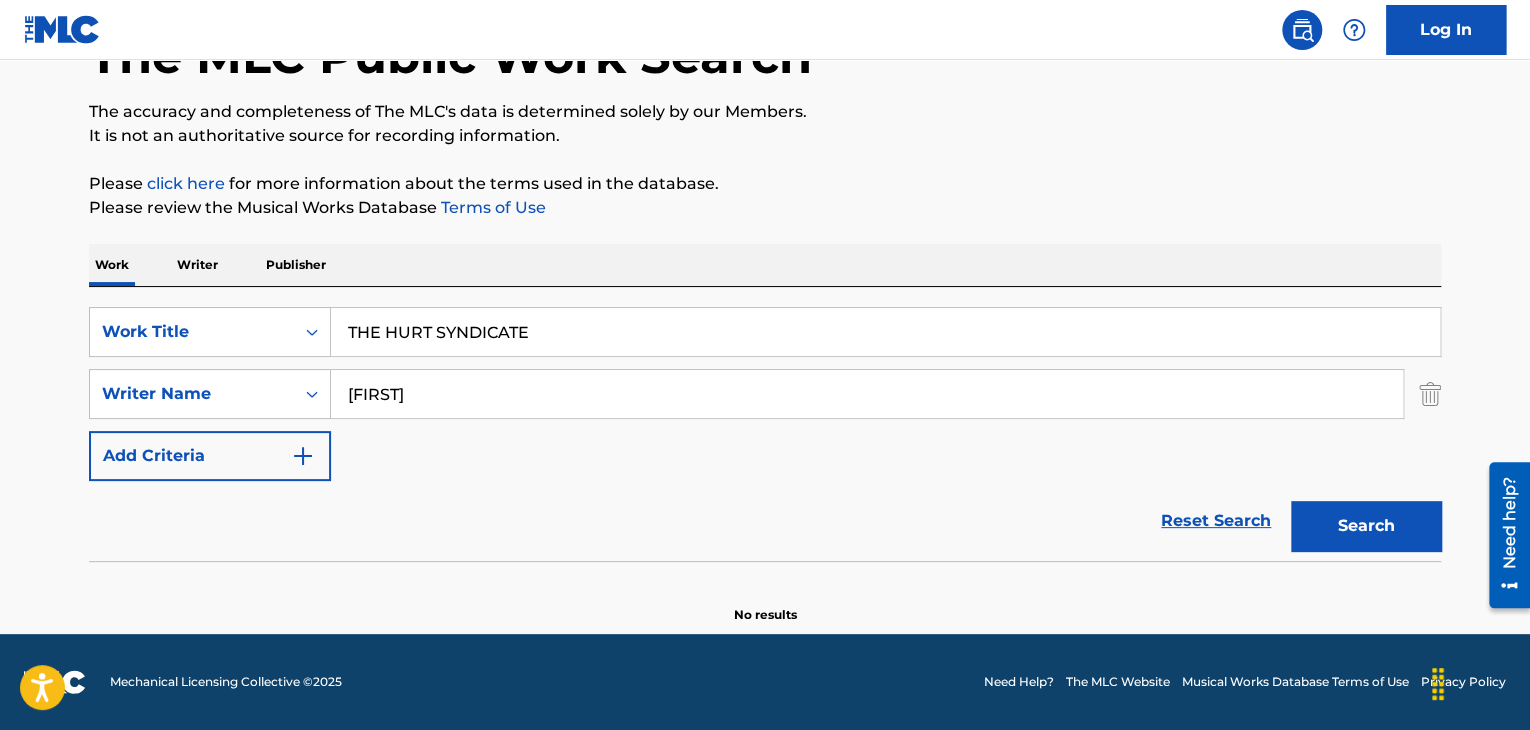 type on "[FIRST]" 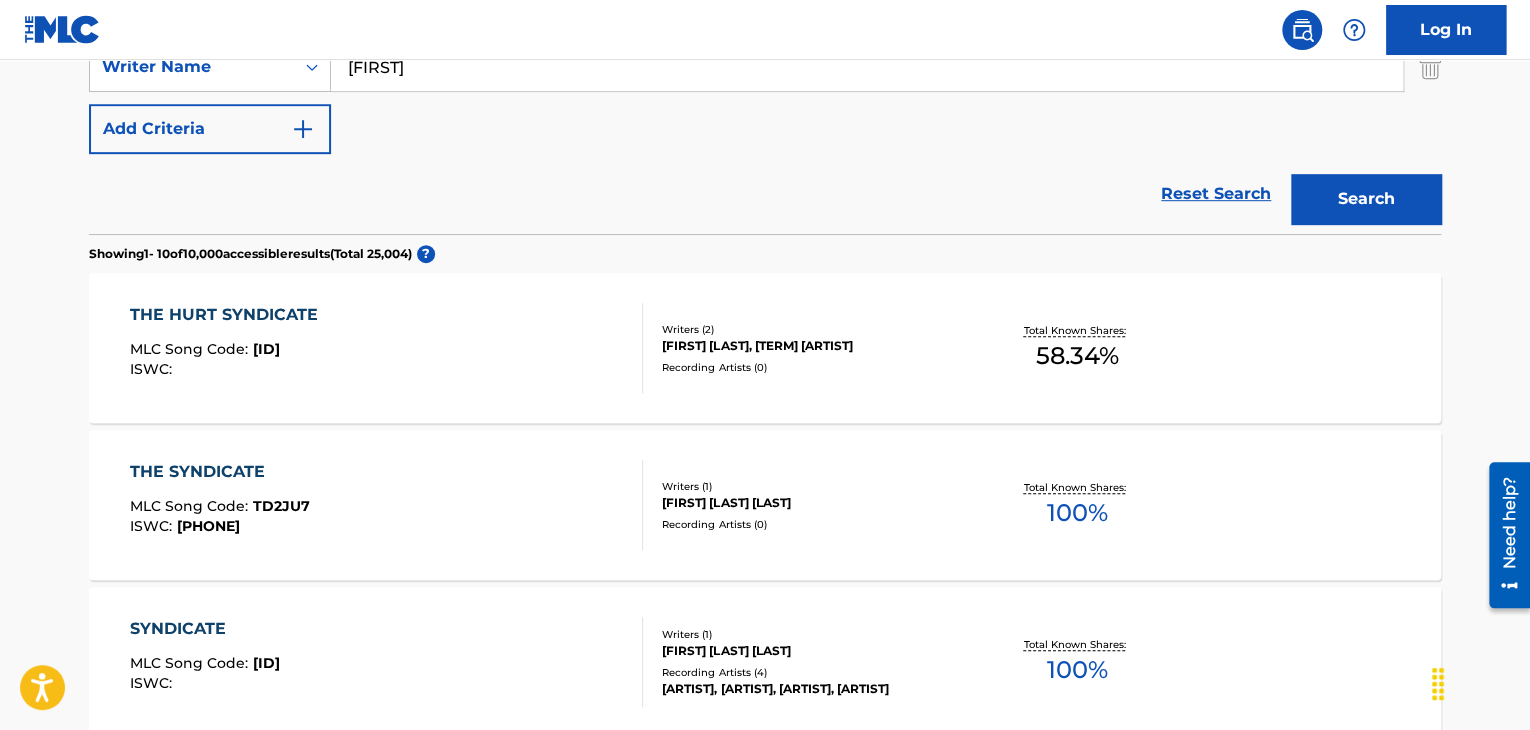 scroll, scrollTop: 500, scrollLeft: 0, axis: vertical 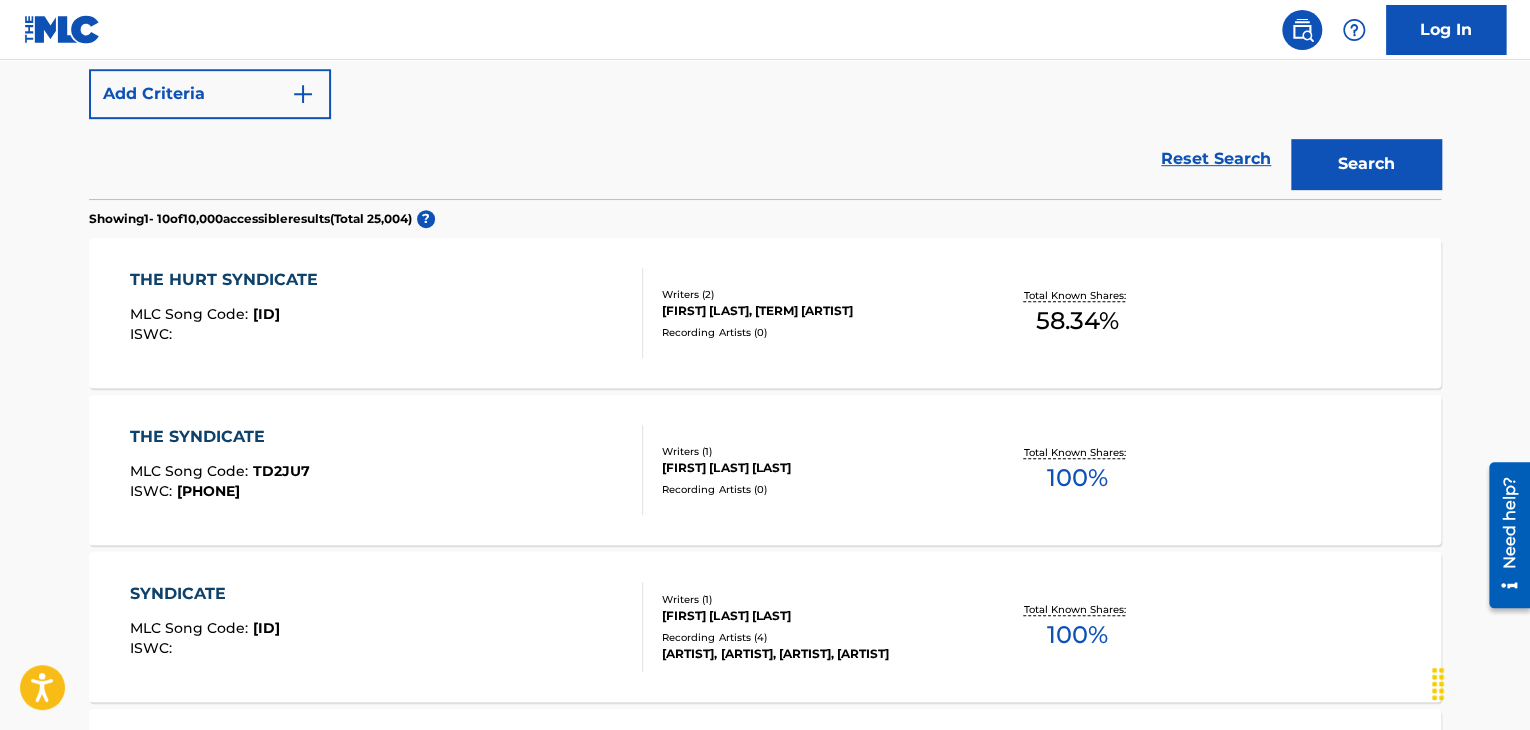 click on "THE HURT SYNDICATE MLC Song Code : TW7HPZ ISWC :" at bounding box center [387, 313] 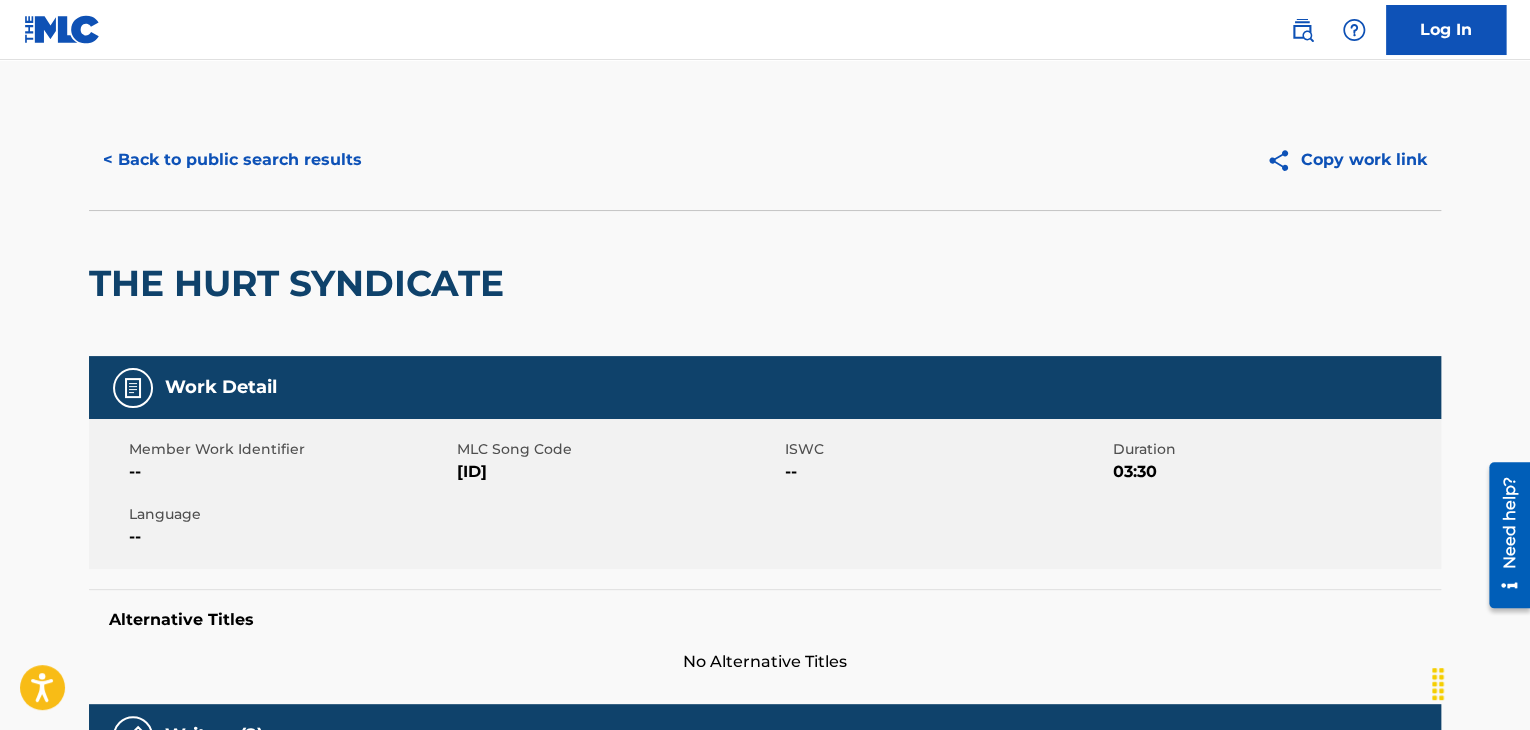 scroll, scrollTop: 100, scrollLeft: 0, axis: vertical 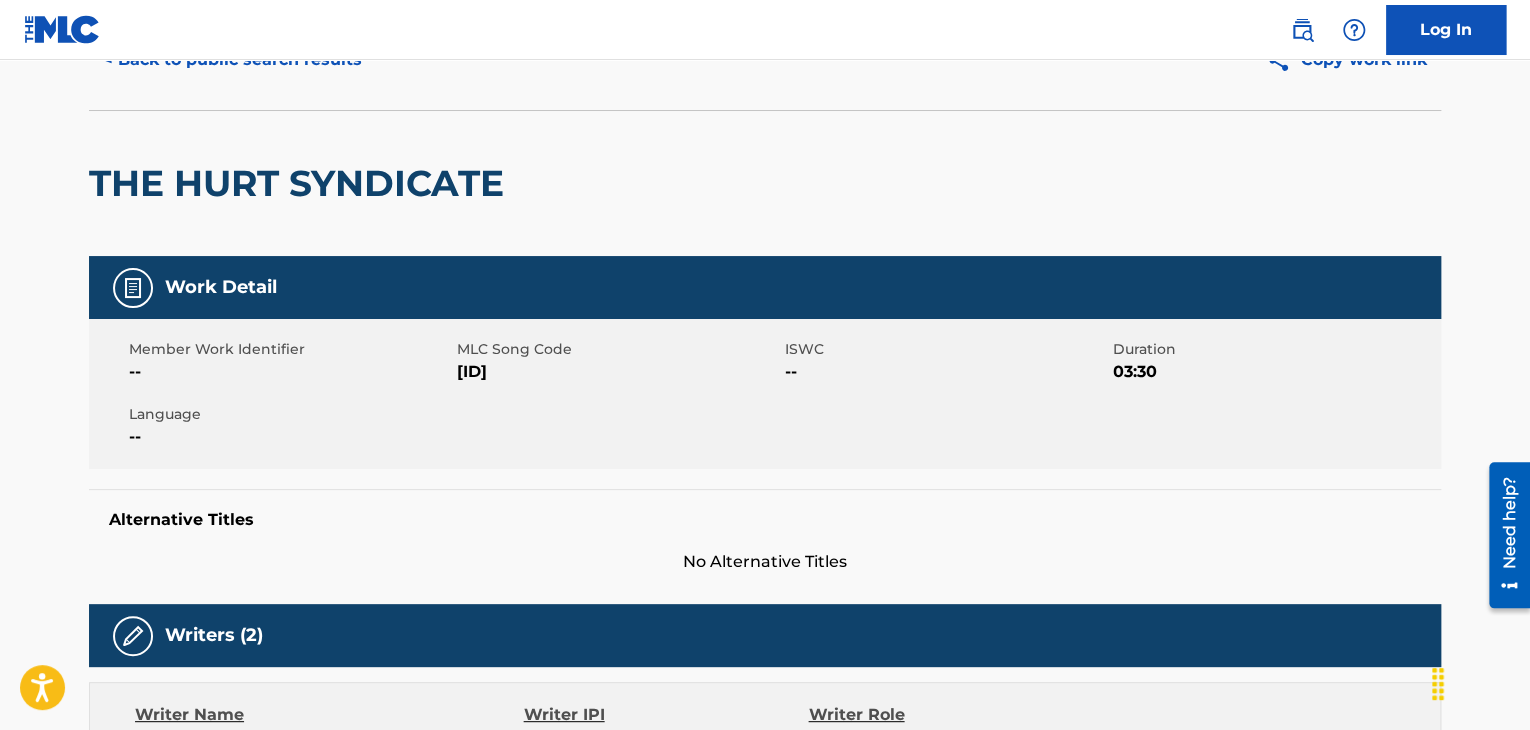 click on "Log In" at bounding box center [765, 30] 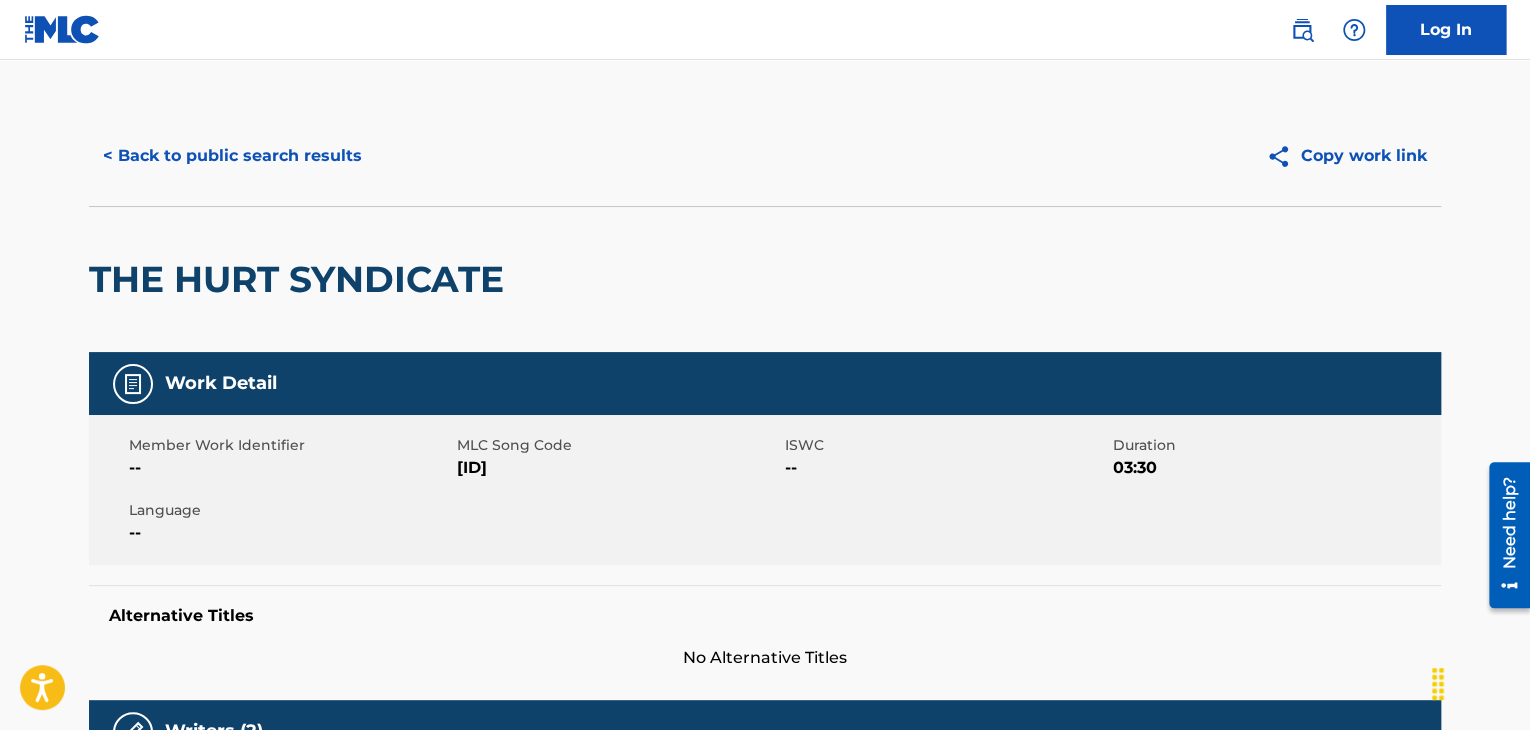 scroll, scrollTop: 0, scrollLeft: 0, axis: both 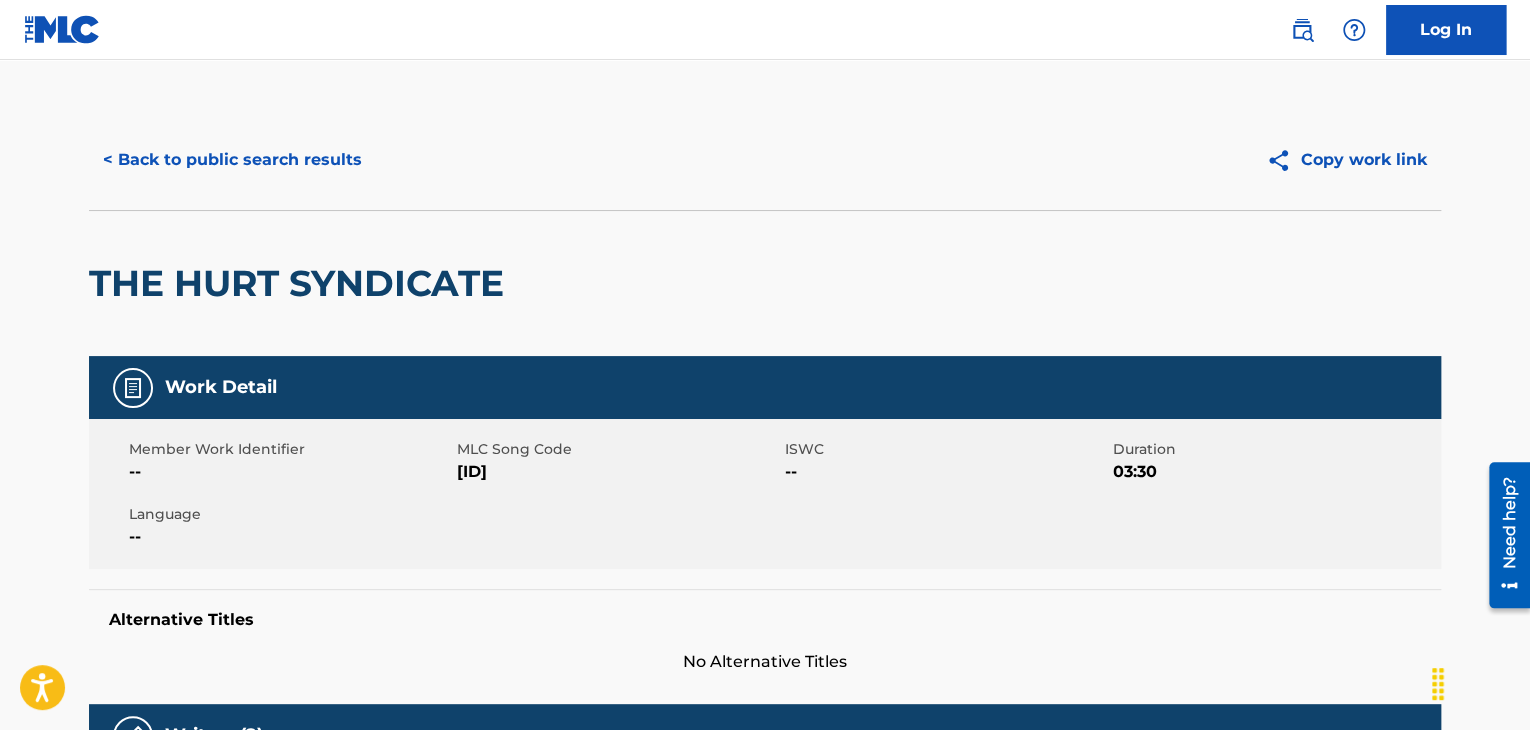 click on "< Back to public search results" at bounding box center (232, 160) 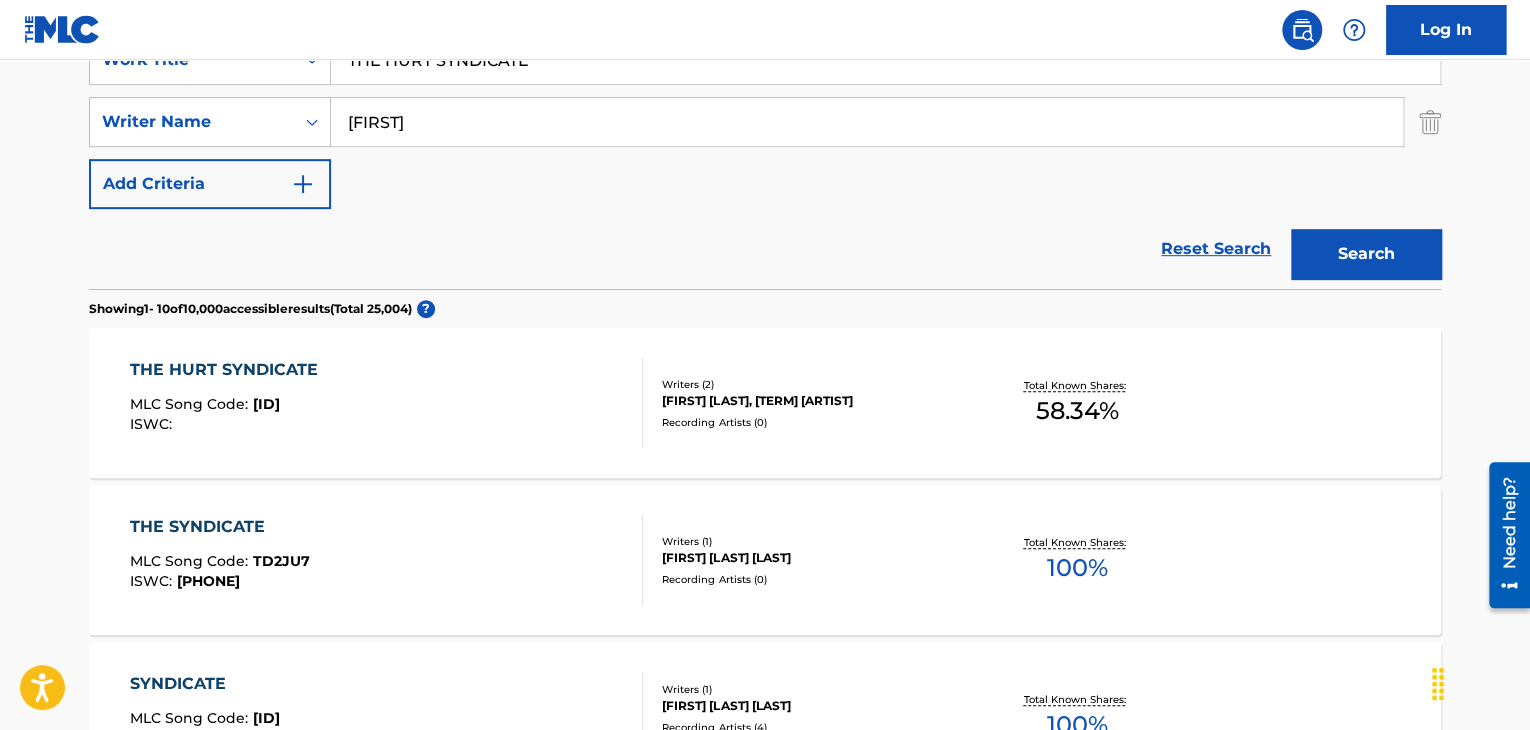 scroll, scrollTop: 113, scrollLeft: 0, axis: vertical 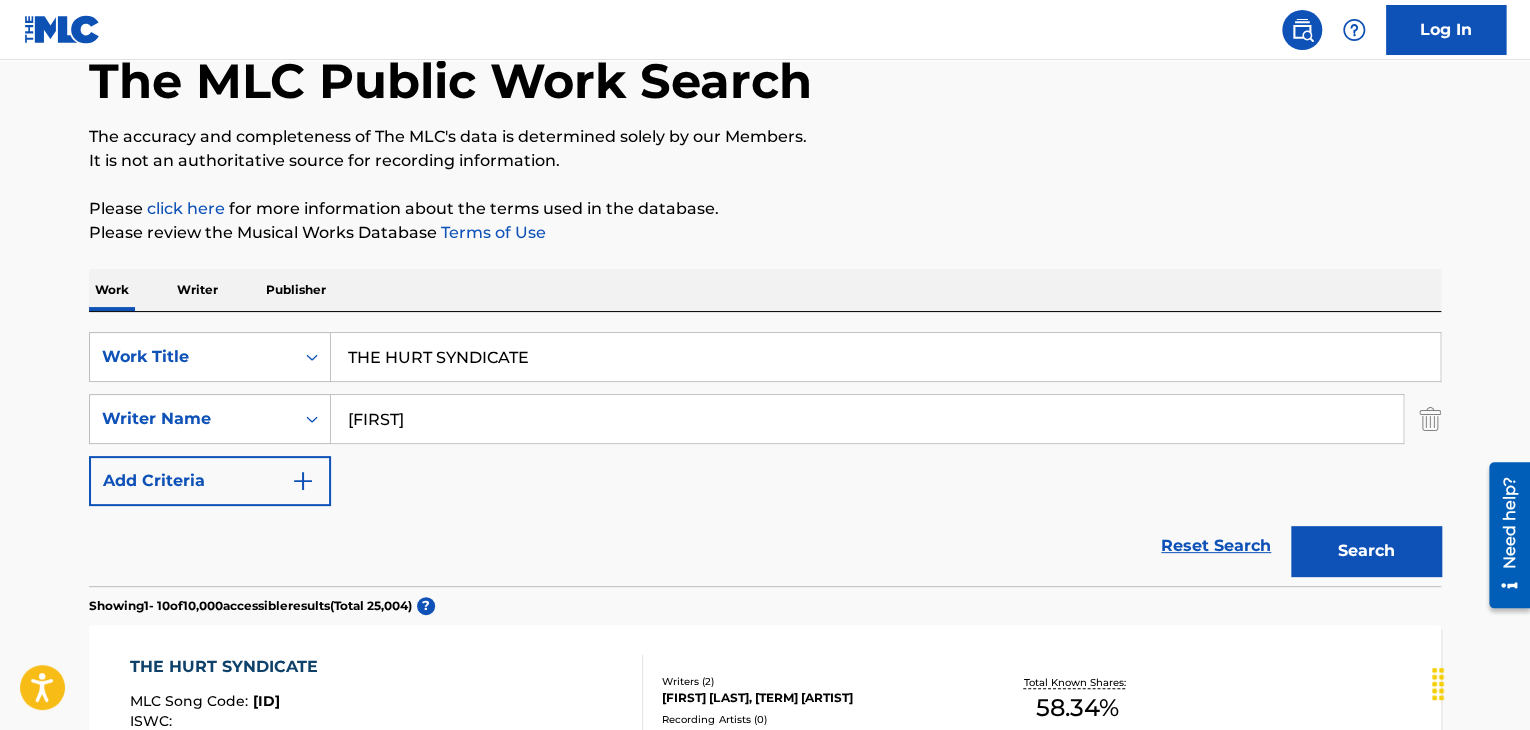 click on "[FIRST]" at bounding box center [867, 419] 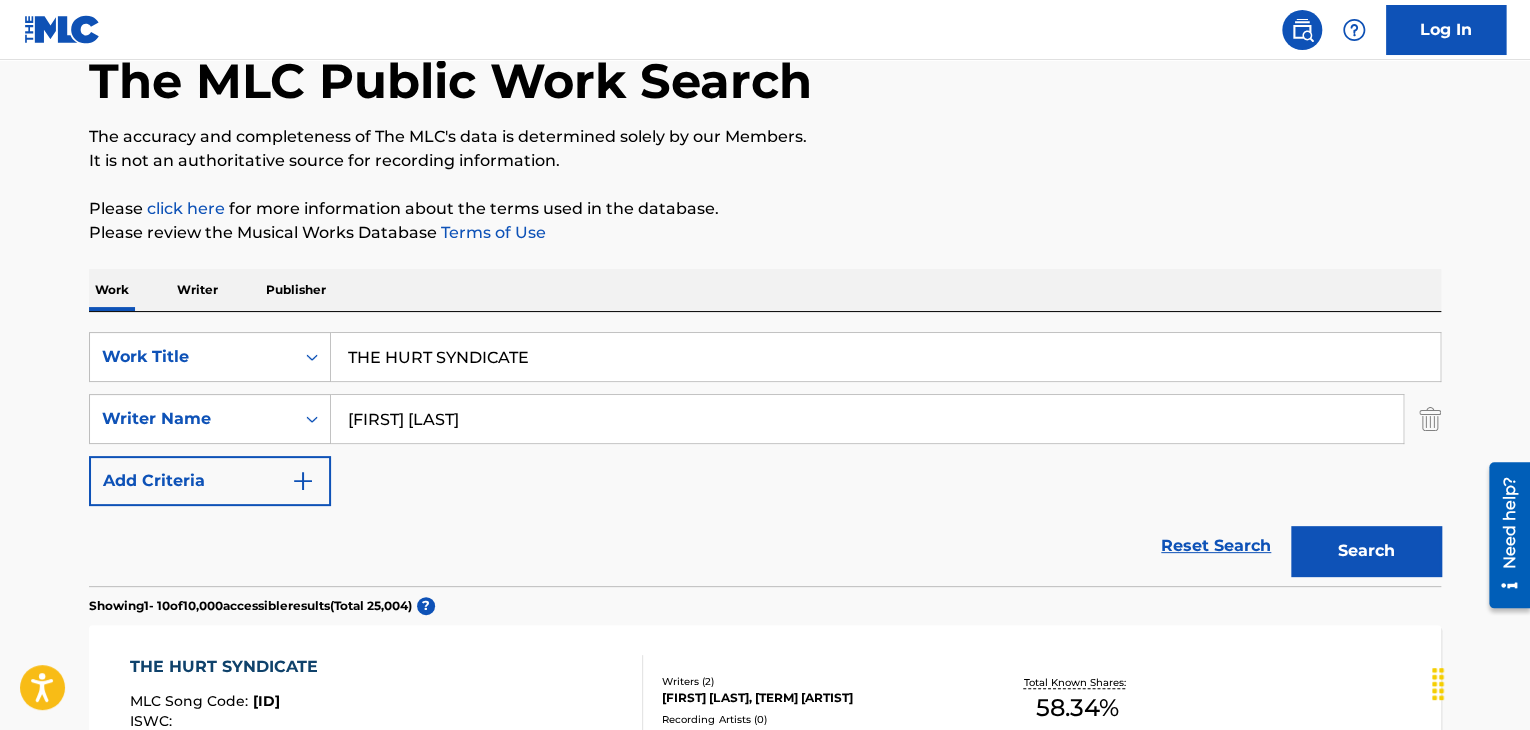 click on "Search" at bounding box center (1366, 551) 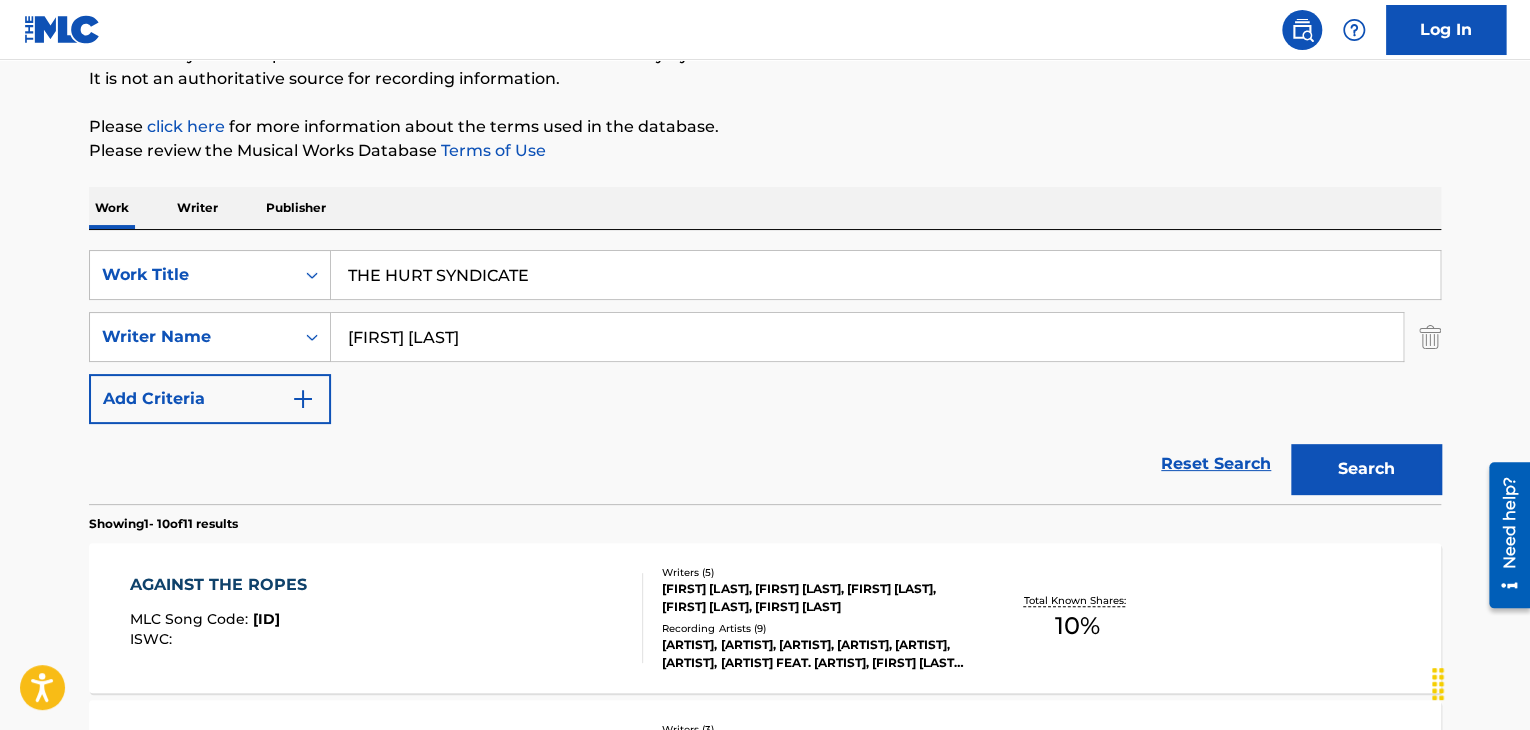 scroll, scrollTop: 200, scrollLeft: 0, axis: vertical 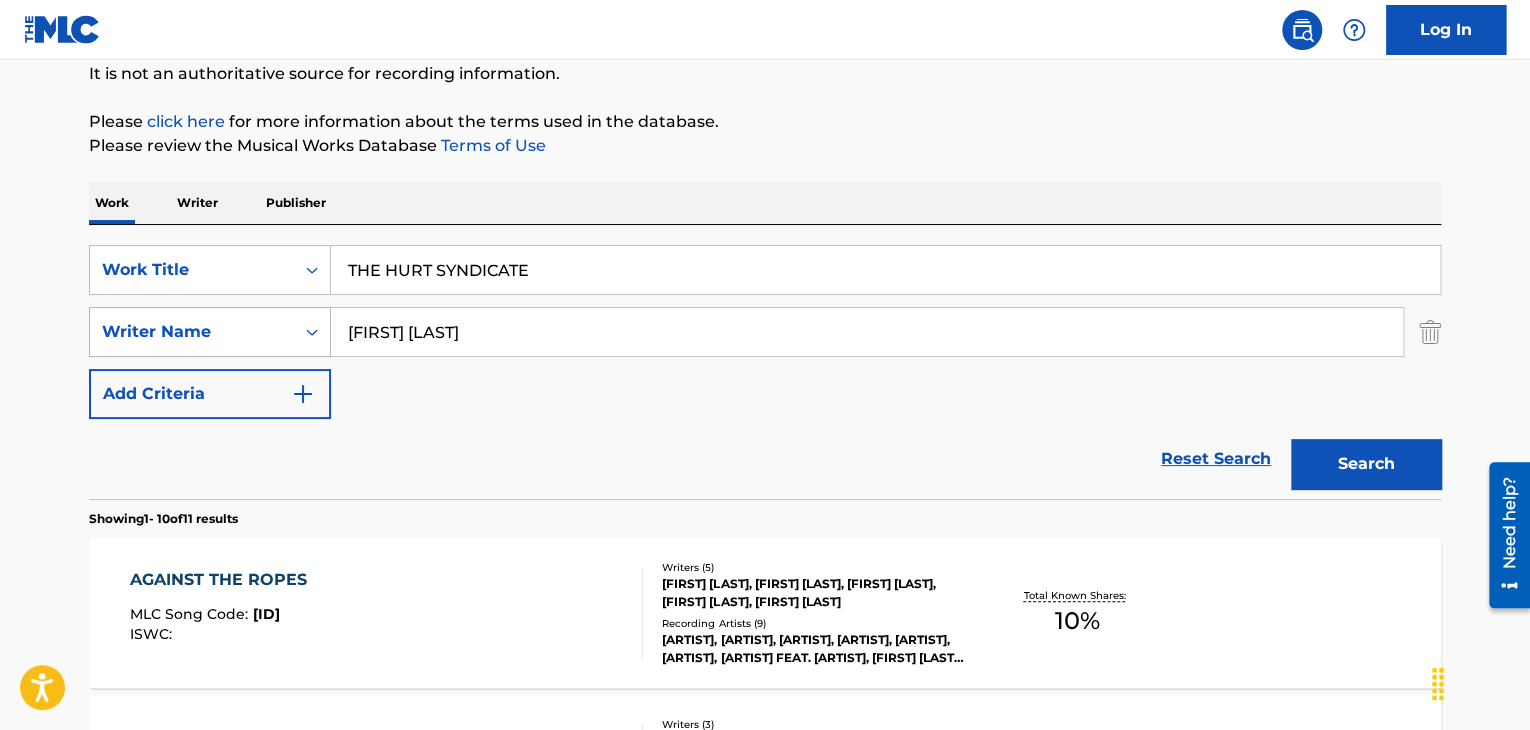 drag, startPoint x: 420, startPoint y: 333, endPoint x: 328, endPoint y: 335, distance: 92.021736 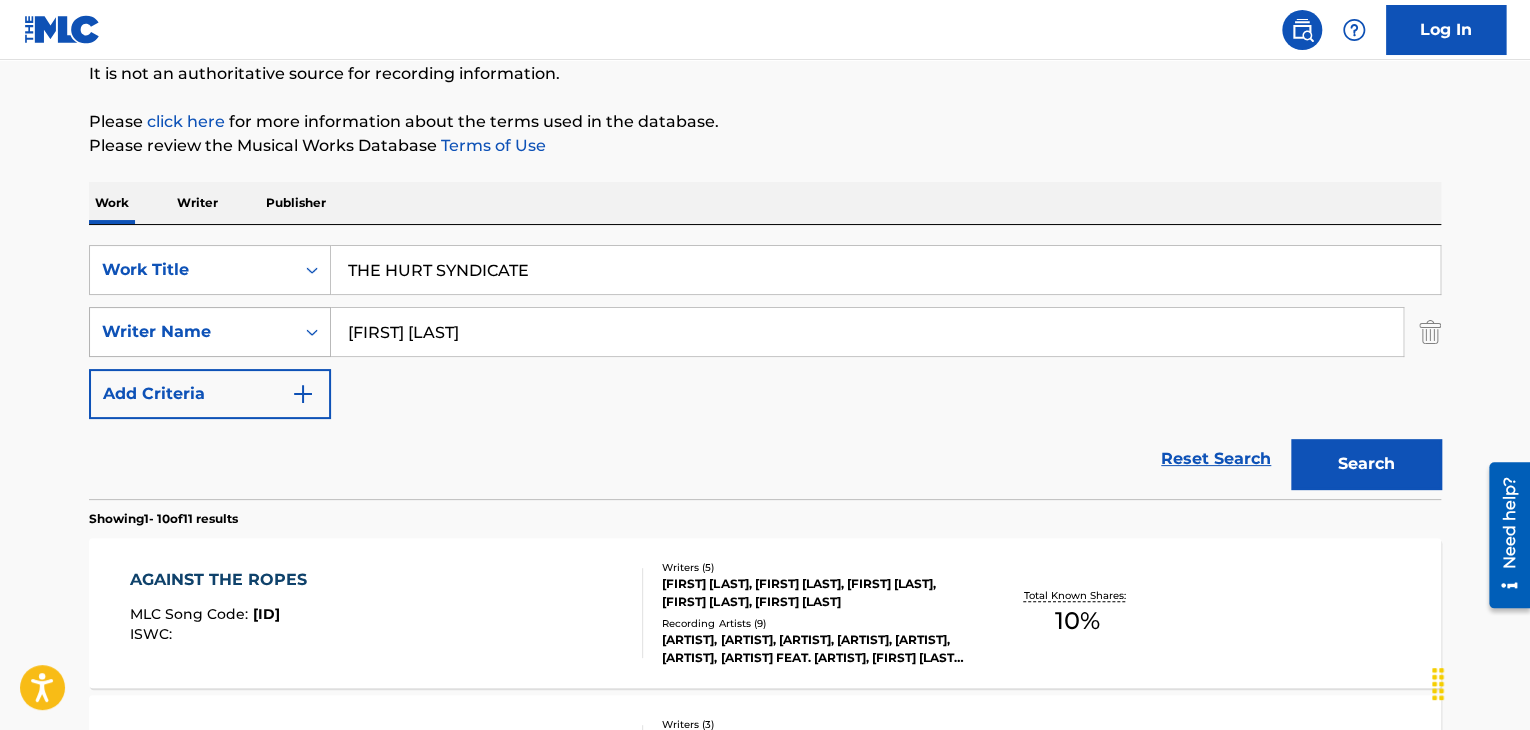 click on "SearchWithCriteria[UUID] Writer Name [FIRST] [LAST]" at bounding box center [765, 332] 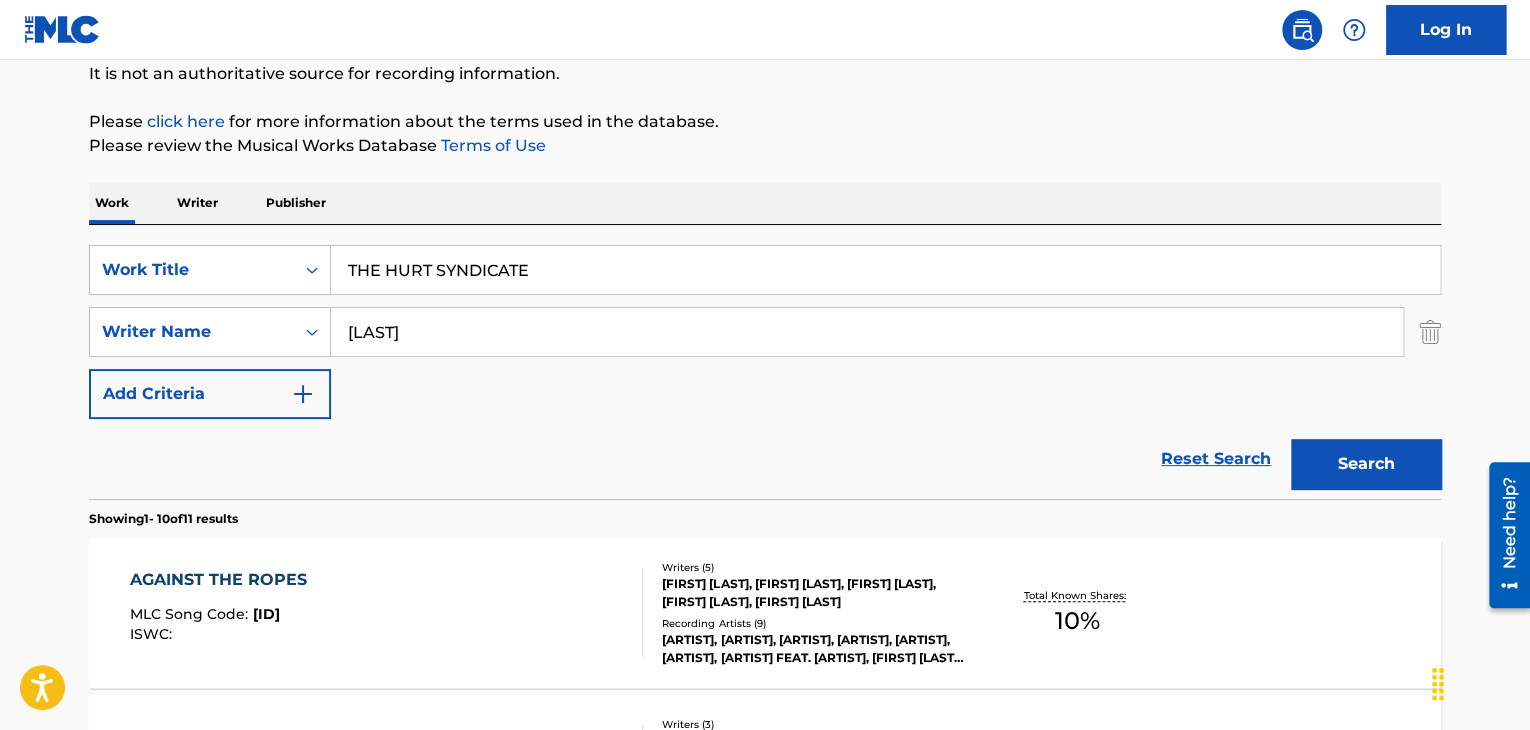 type on "[LAST]" 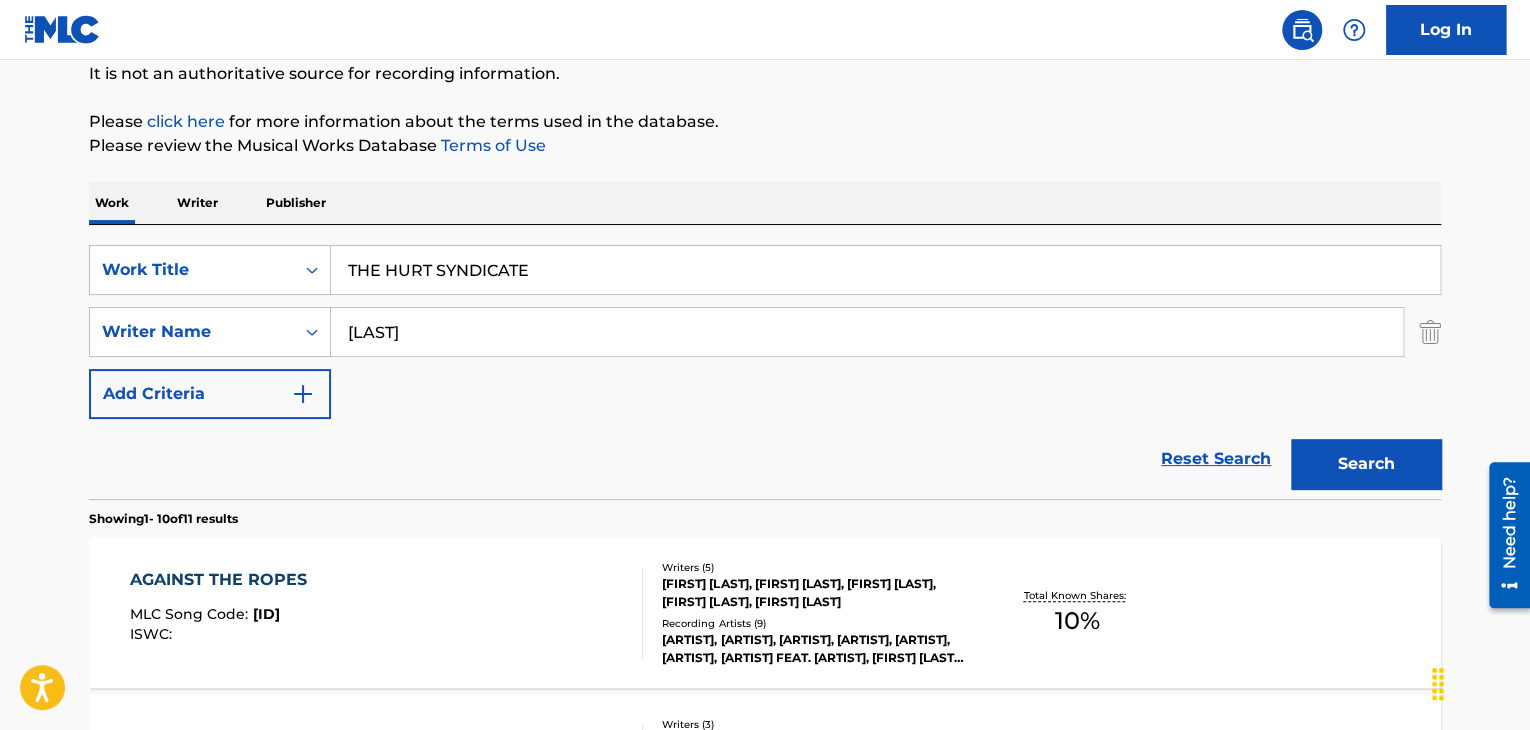 click on "Search" at bounding box center (1366, 464) 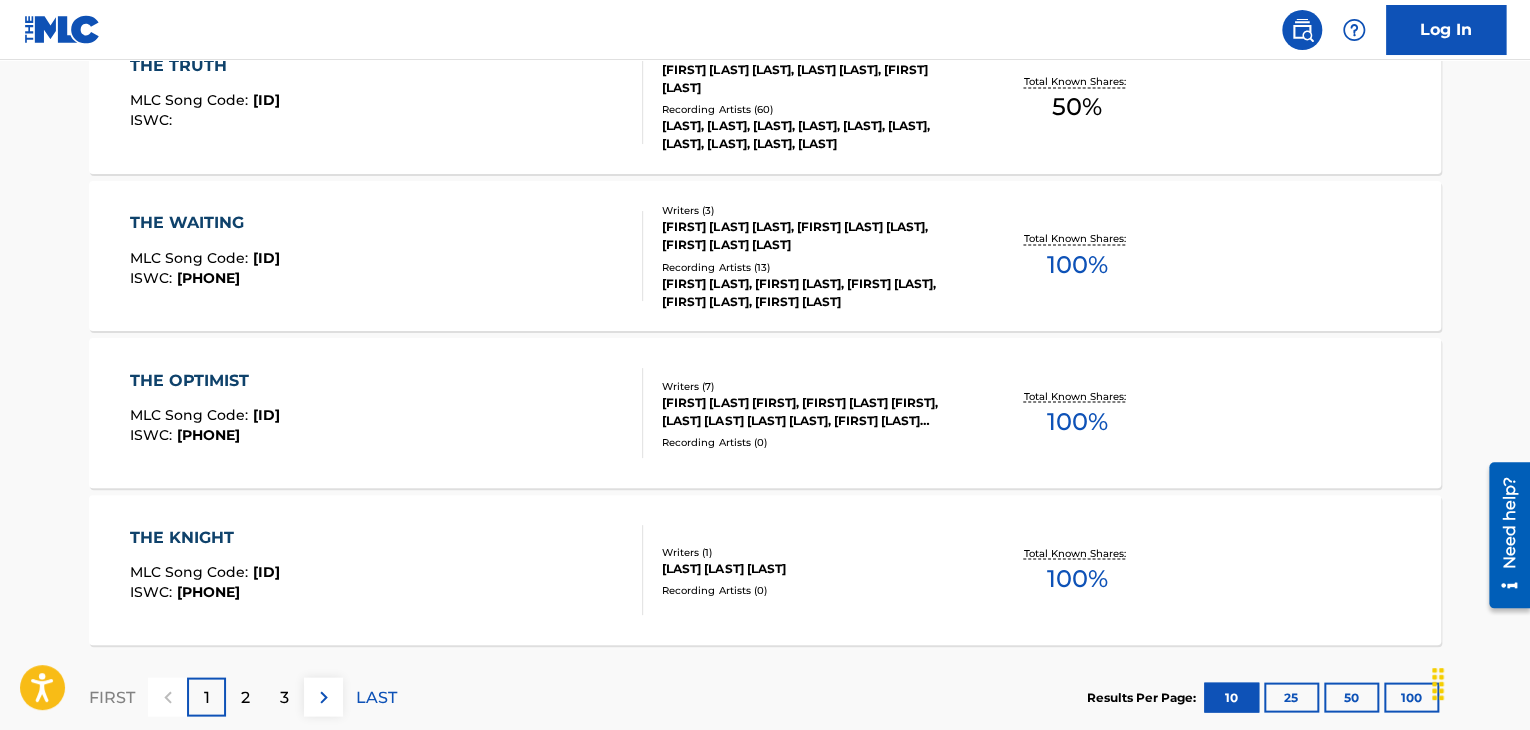 scroll, scrollTop: 1380, scrollLeft: 0, axis: vertical 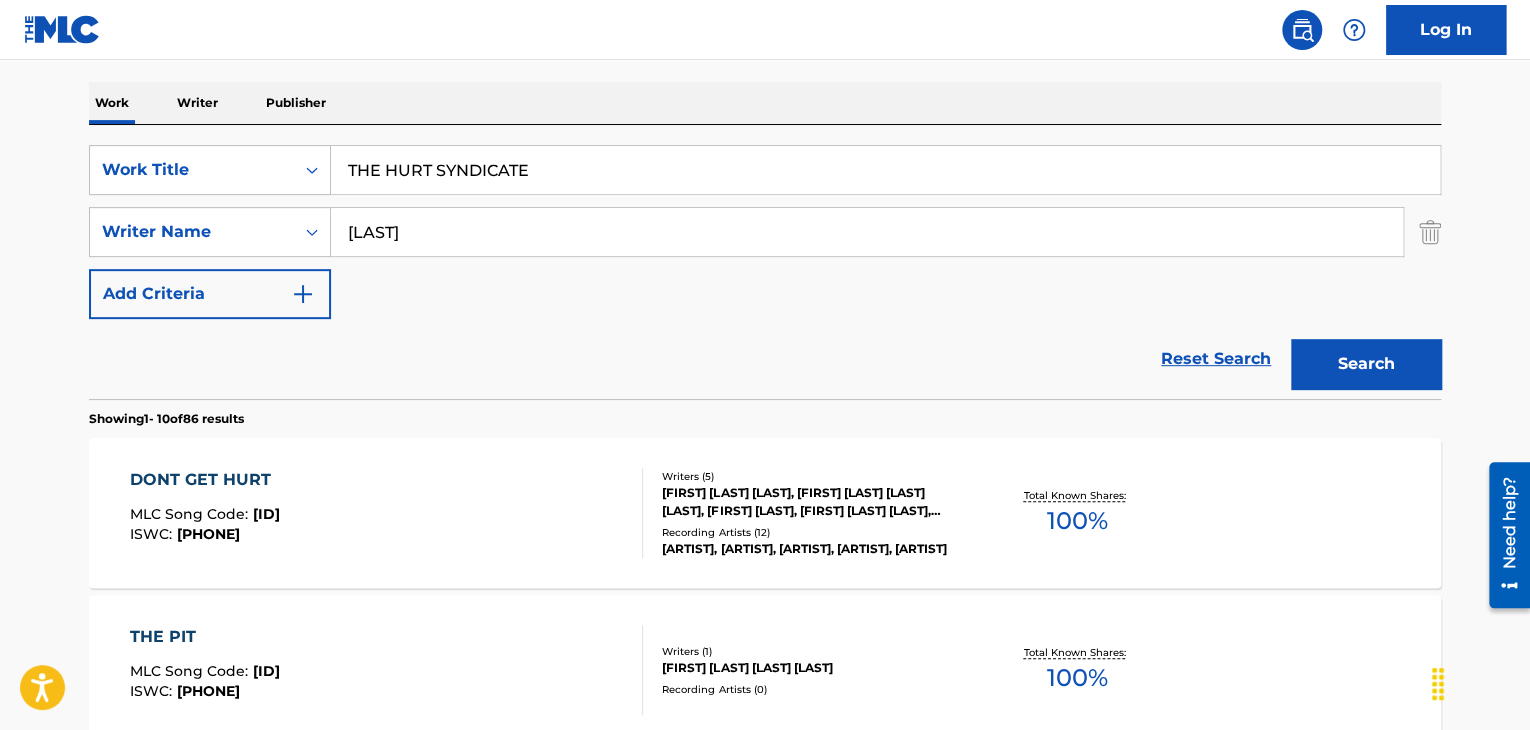 click on "THE HURT SYNDICATE" at bounding box center (885, 170) 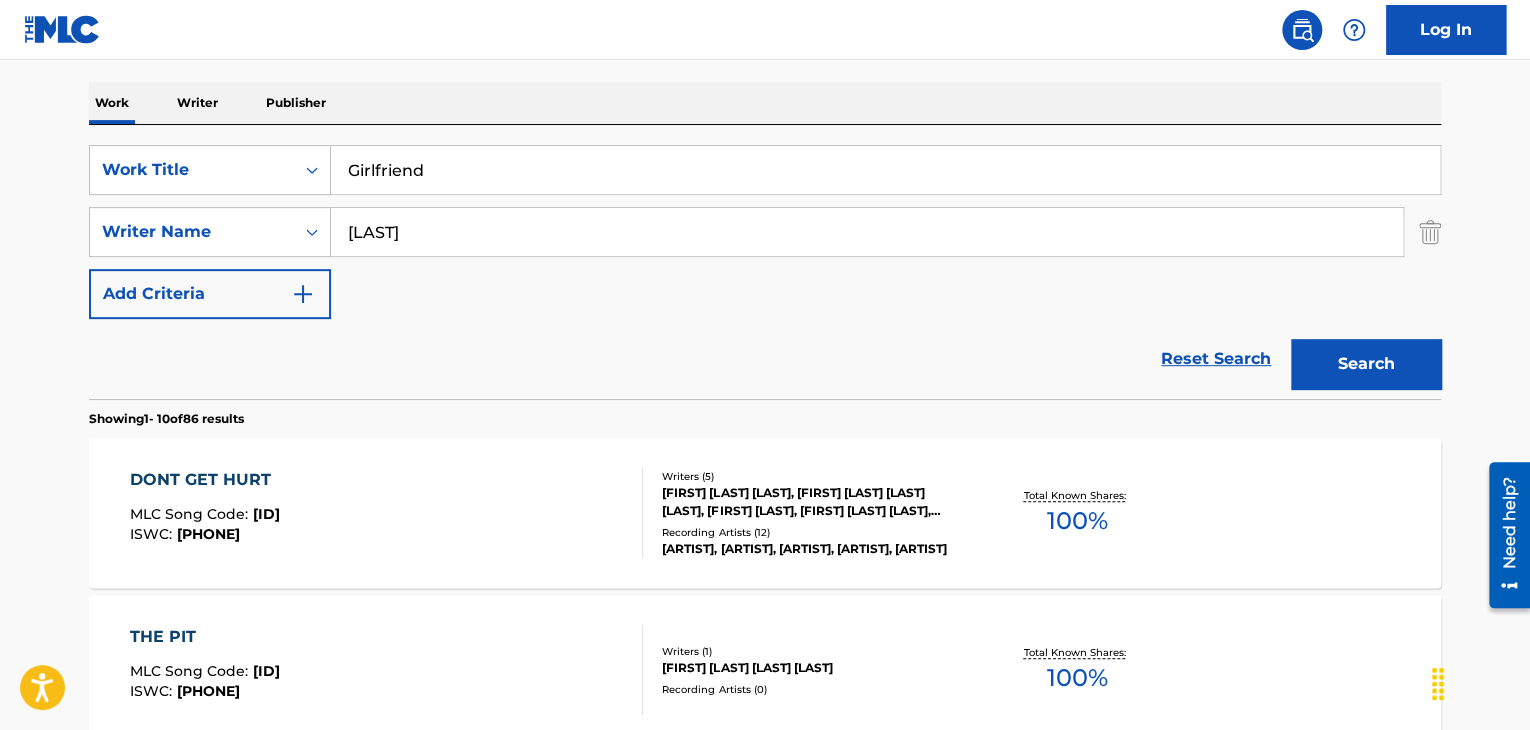 type on "Girlfriend" 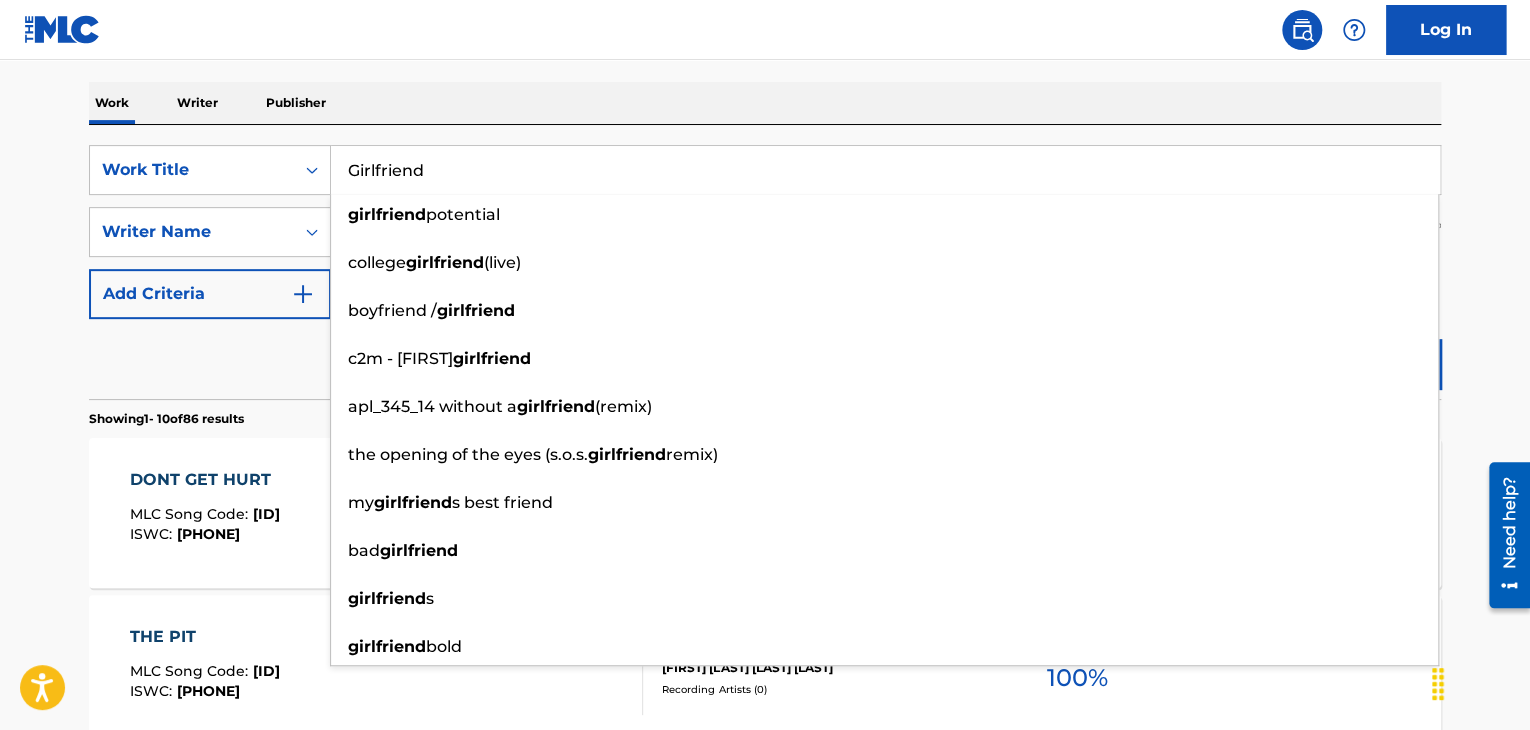 click on "Girlfriend" at bounding box center [885, 170] 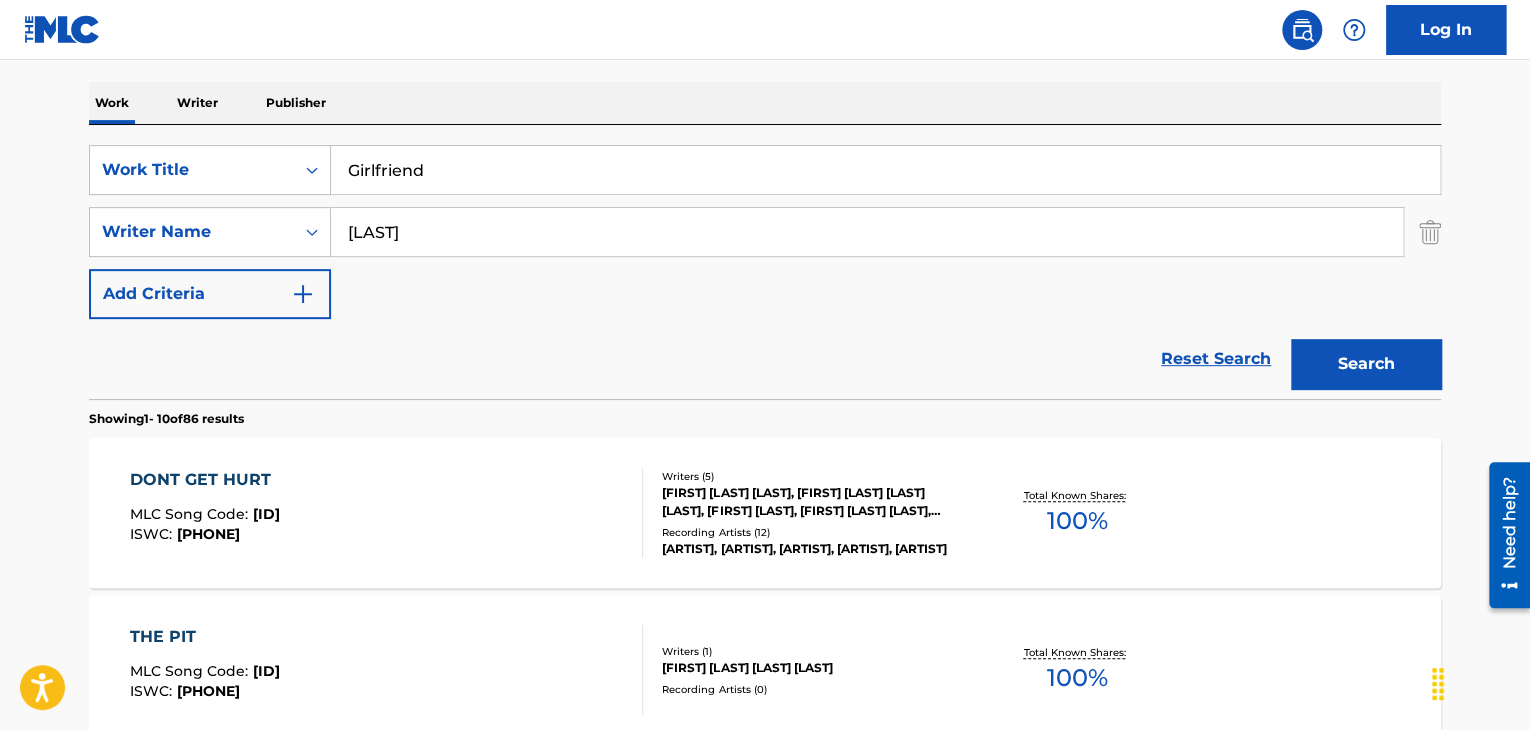 click on "Work Writer Publisher" at bounding box center (765, 103) 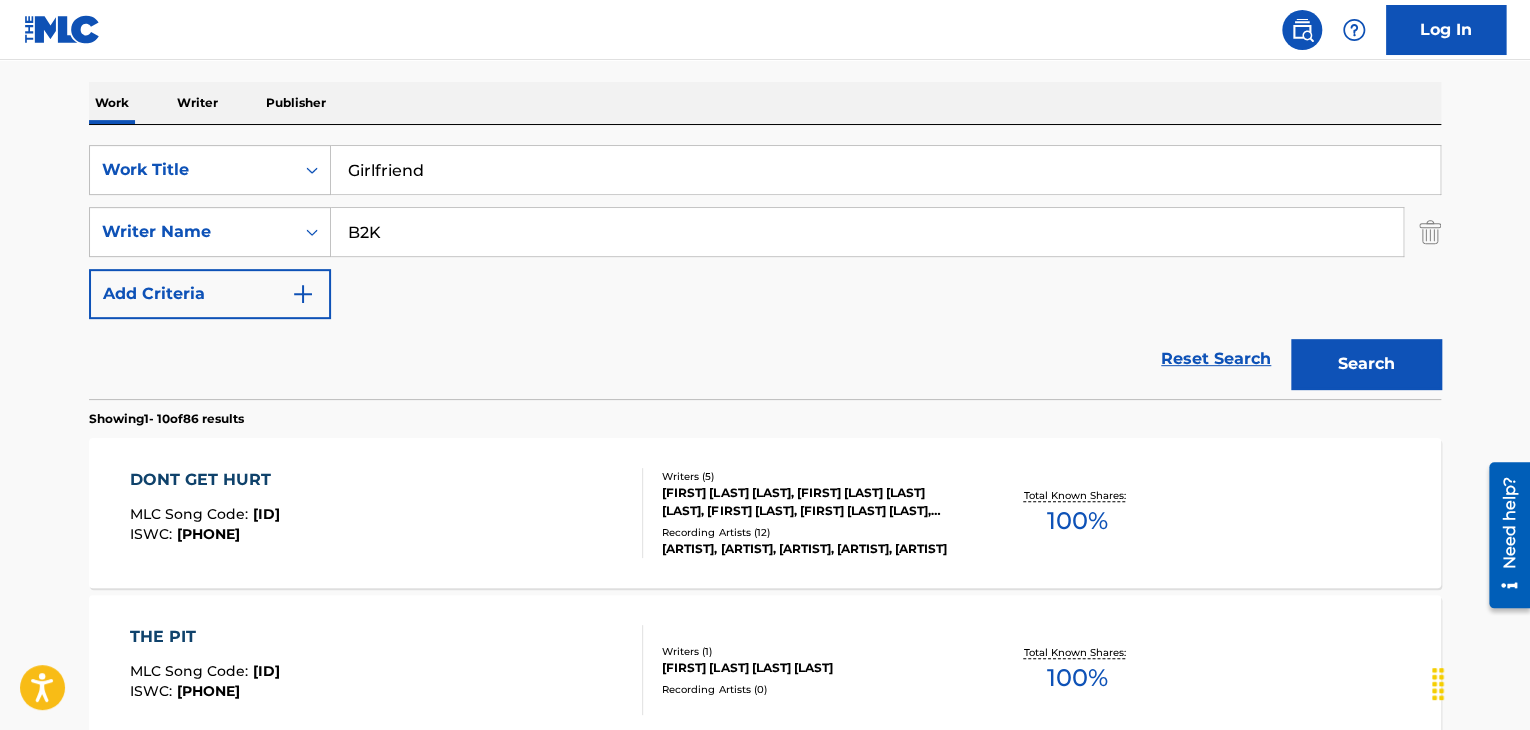 click on "Search" at bounding box center (1366, 364) 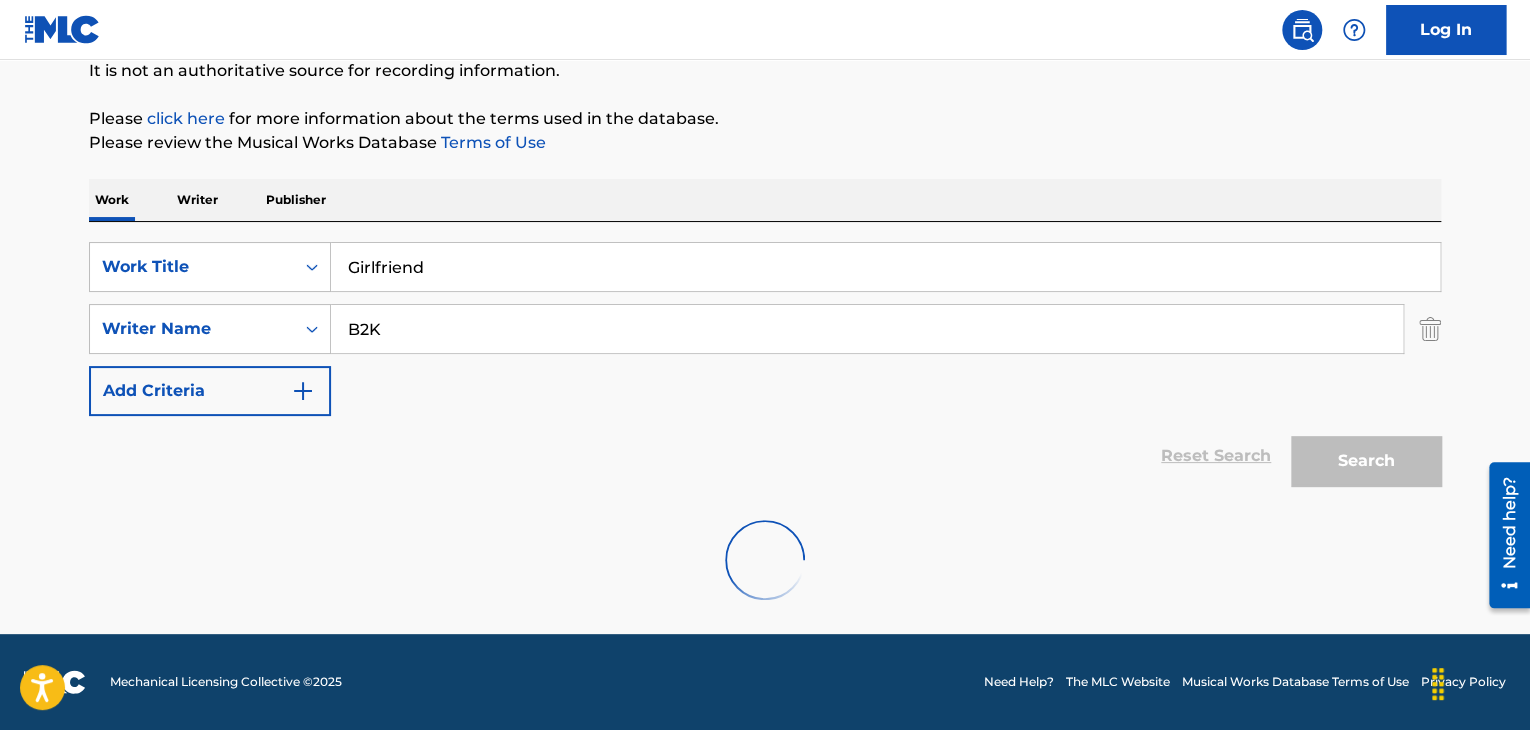 scroll, scrollTop: 138, scrollLeft: 0, axis: vertical 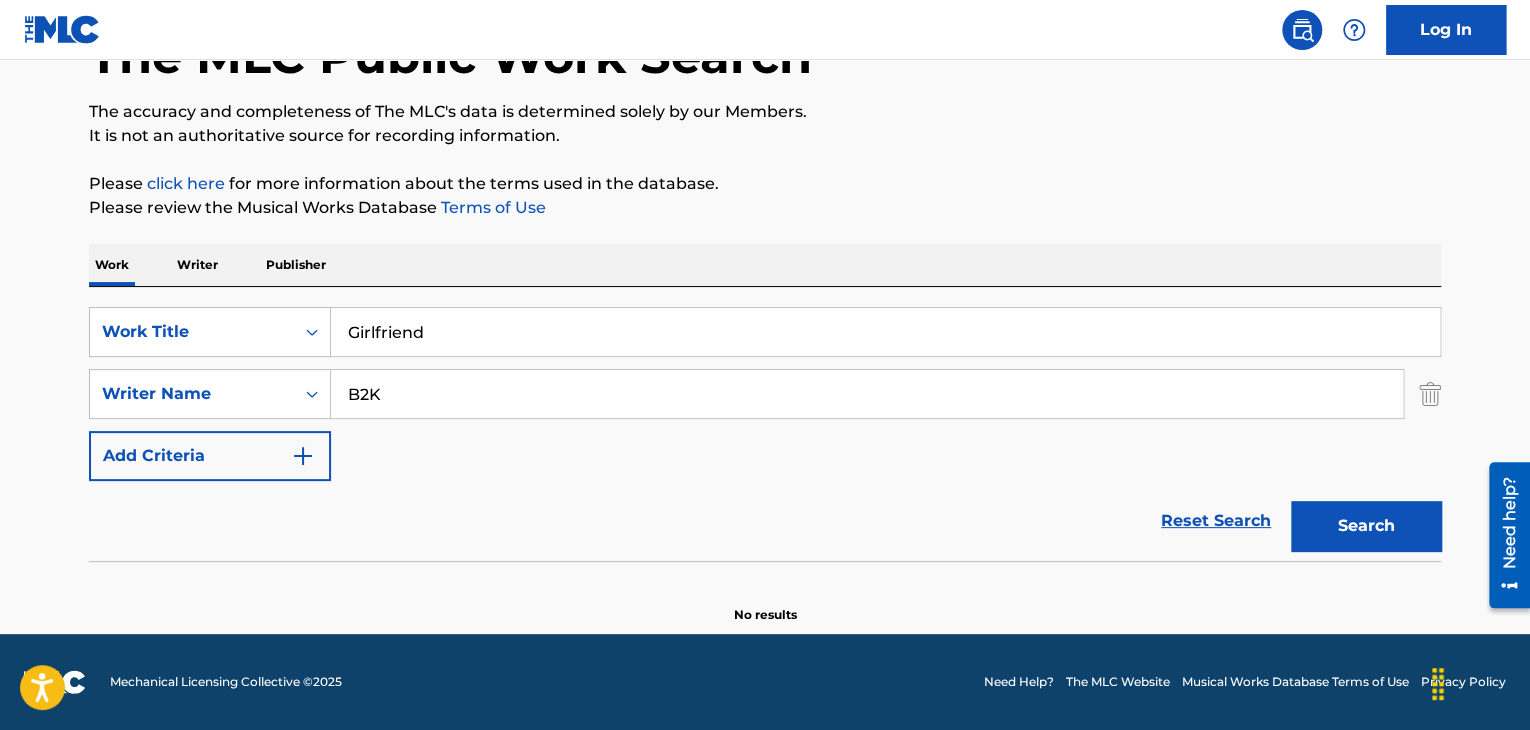 click on "B2K" at bounding box center [867, 394] 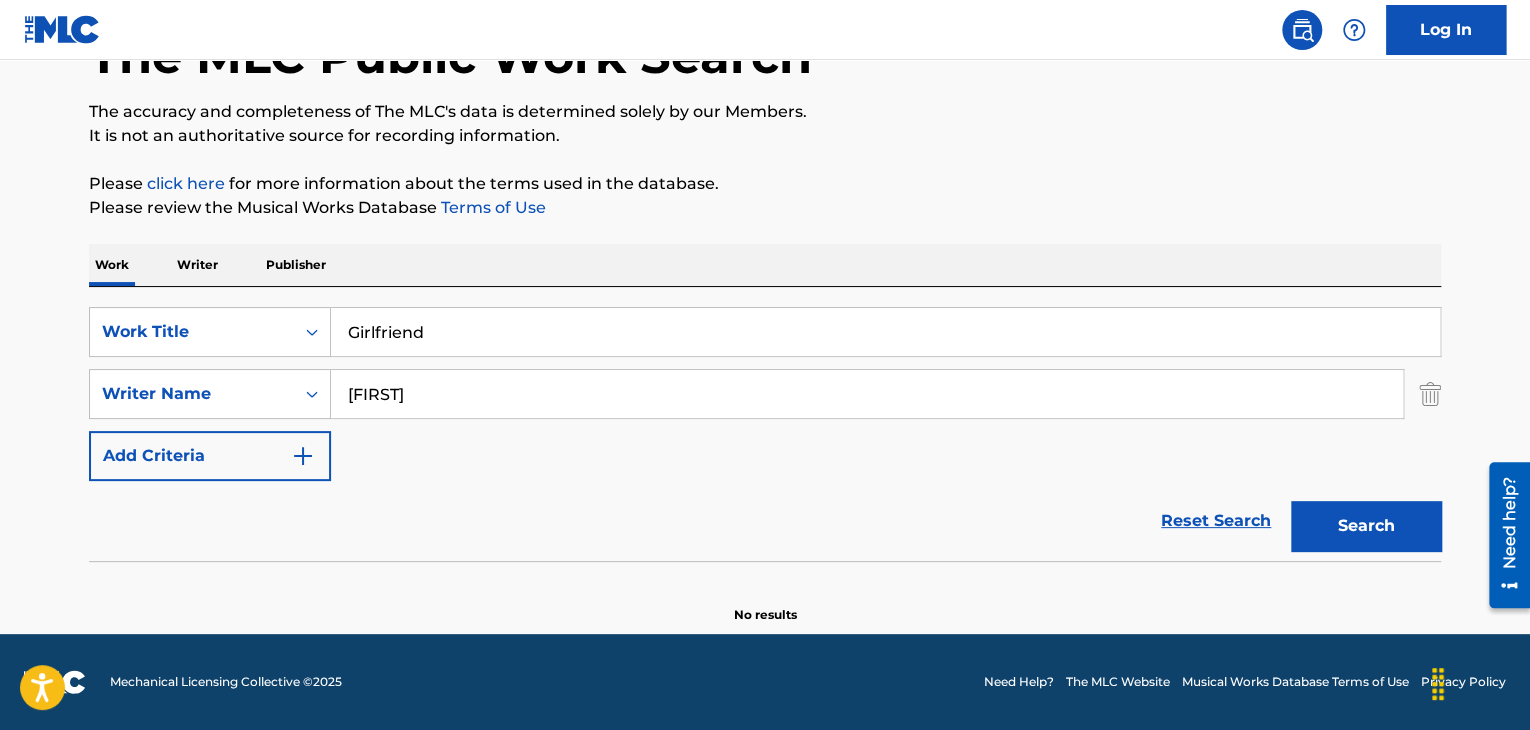 type on "[FIRST]" 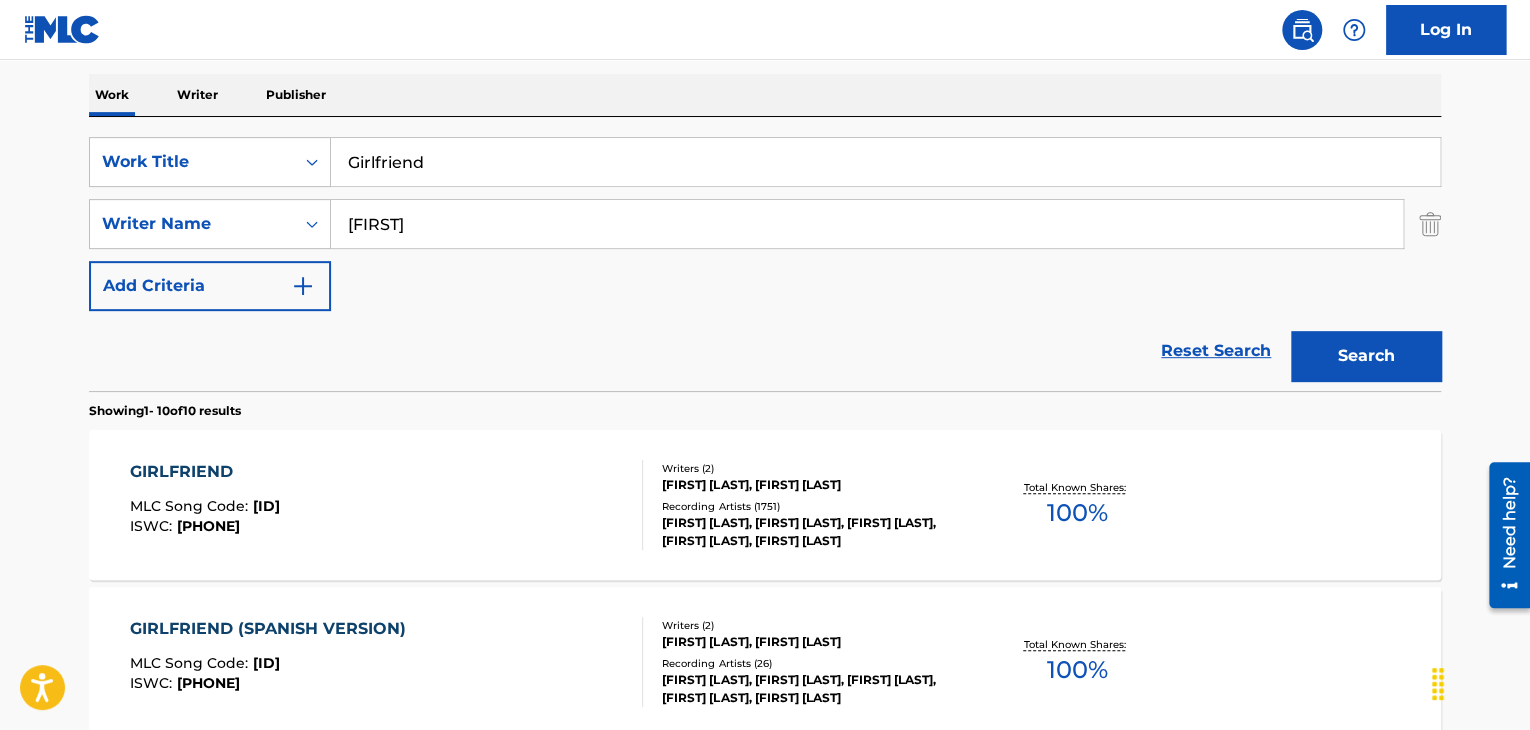 scroll, scrollTop: 338, scrollLeft: 0, axis: vertical 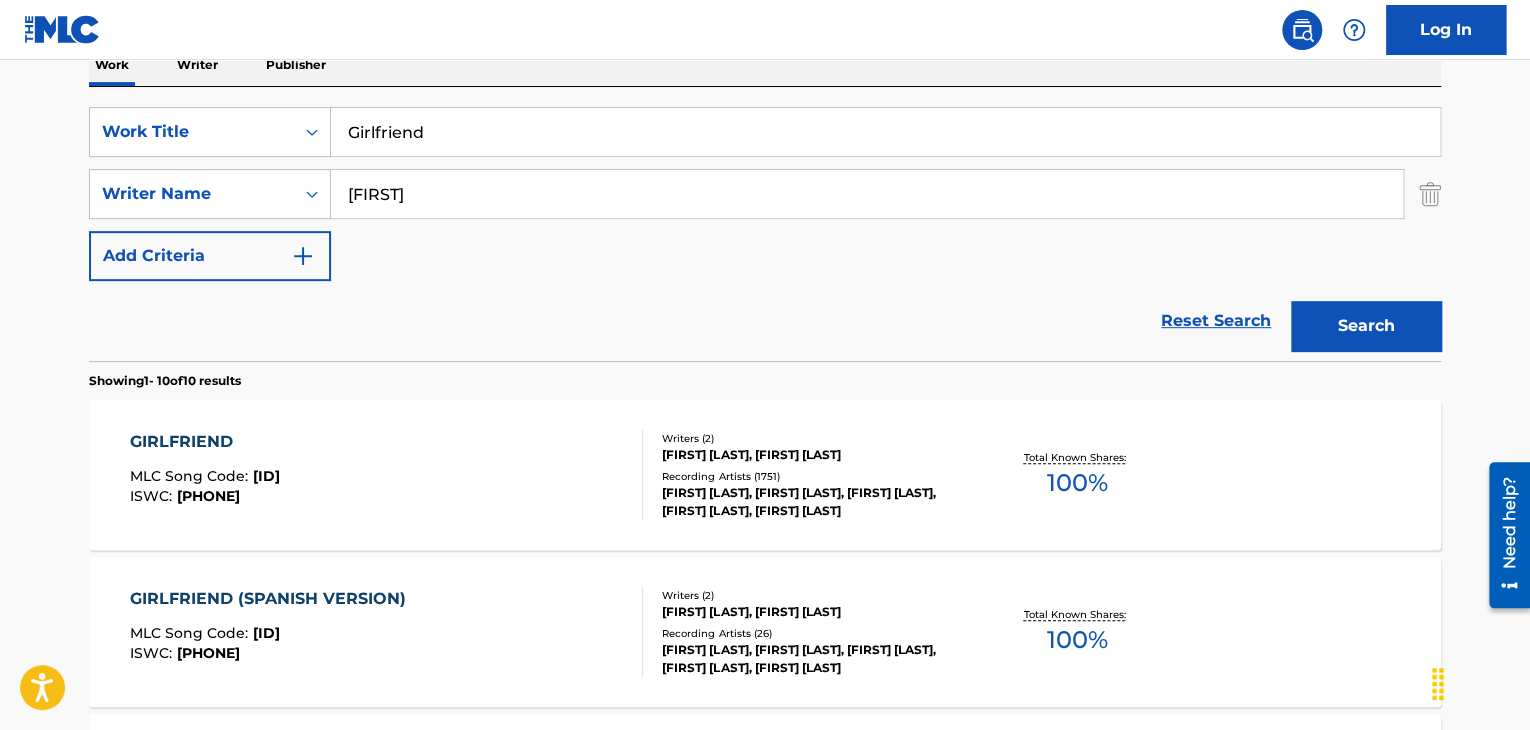 click on "GIRLFRIEND MLC Song Code : [ID] ISWC : [PHONE] Writers ( 2 ) [FIRST] [LAST], [FIRST] [LAST] [LAST]" at bounding box center (387, 475) 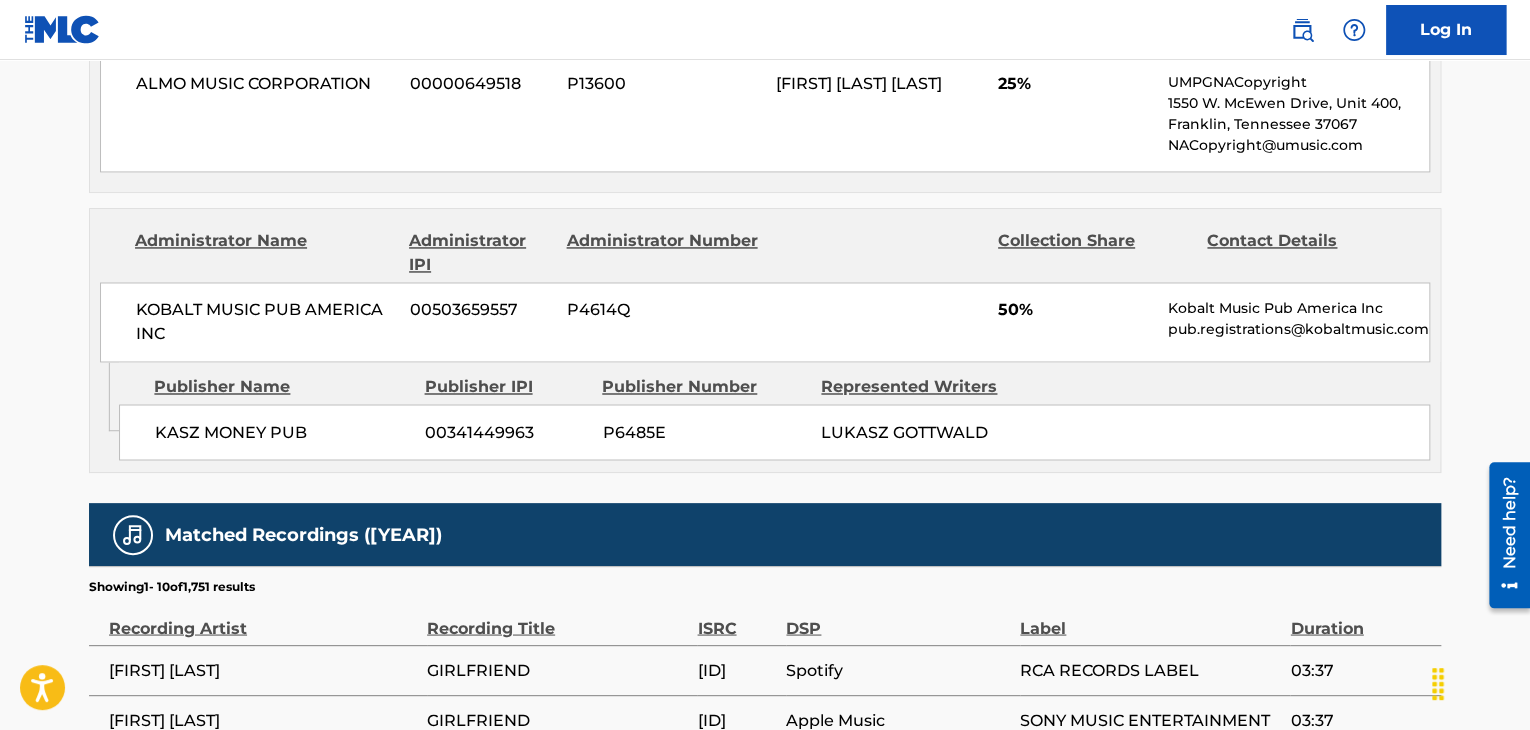 scroll, scrollTop: 1424, scrollLeft: 0, axis: vertical 